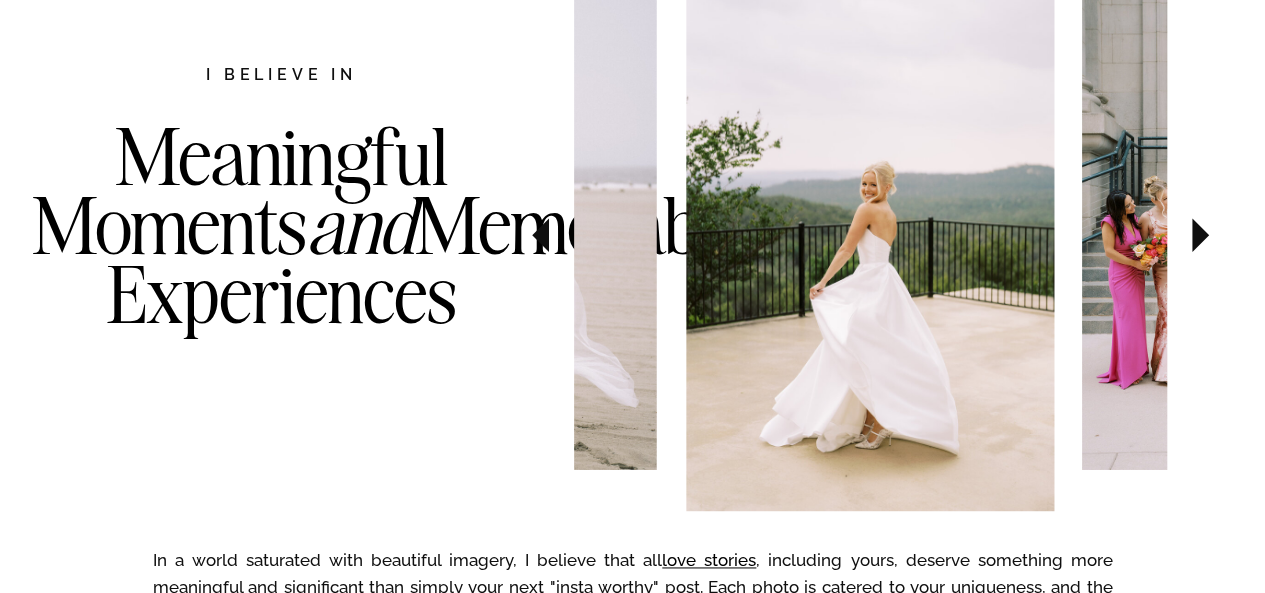 scroll, scrollTop: 1116, scrollLeft: 0, axis: vertical 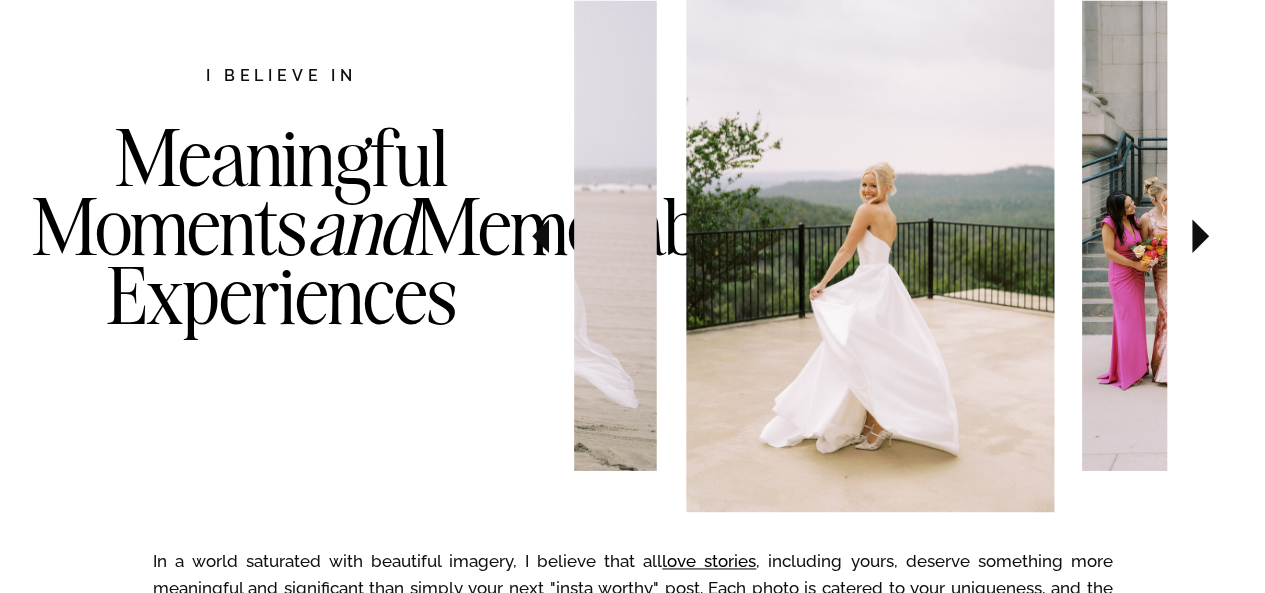click 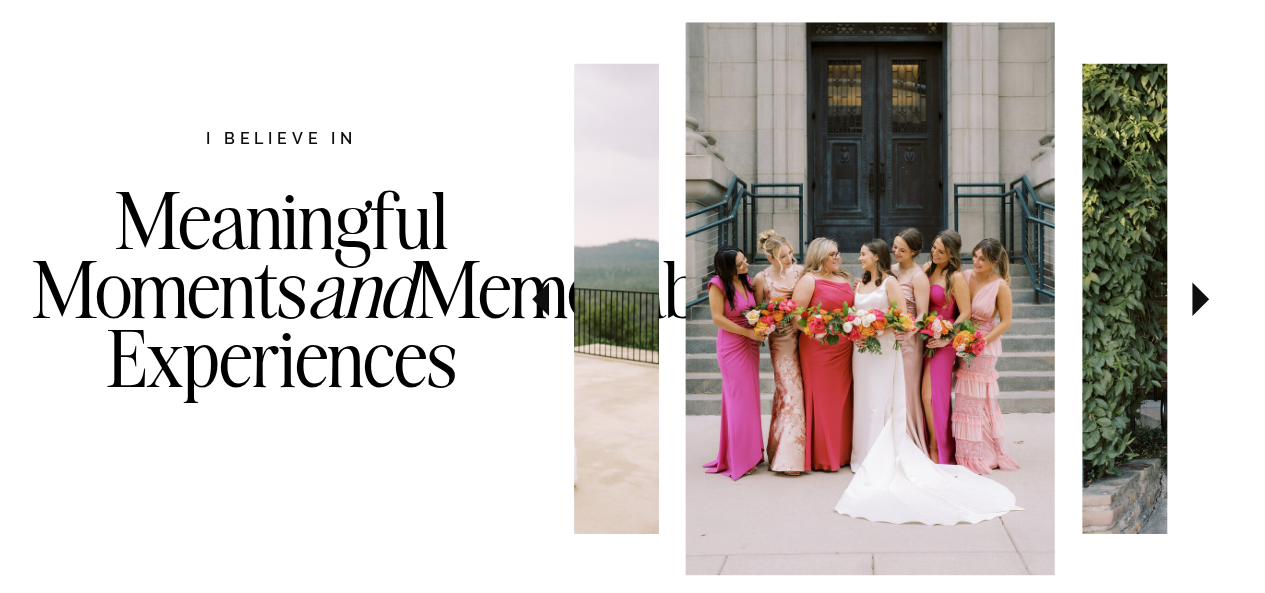 scroll, scrollTop: 1046, scrollLeft: 0, axis: vertical 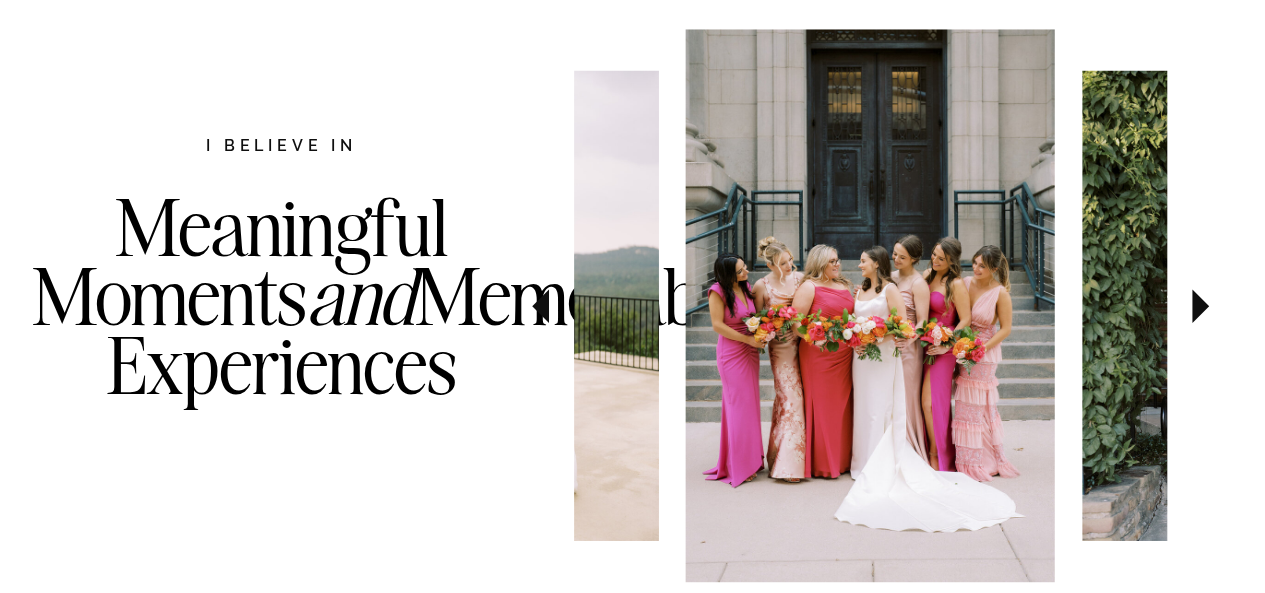 click 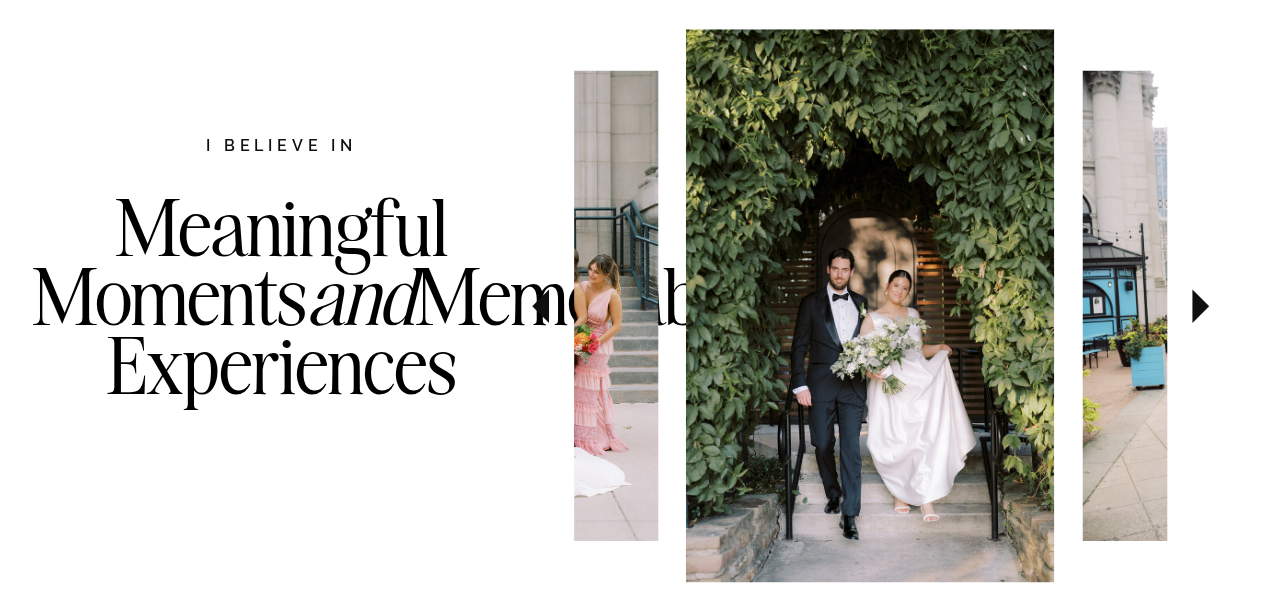 click 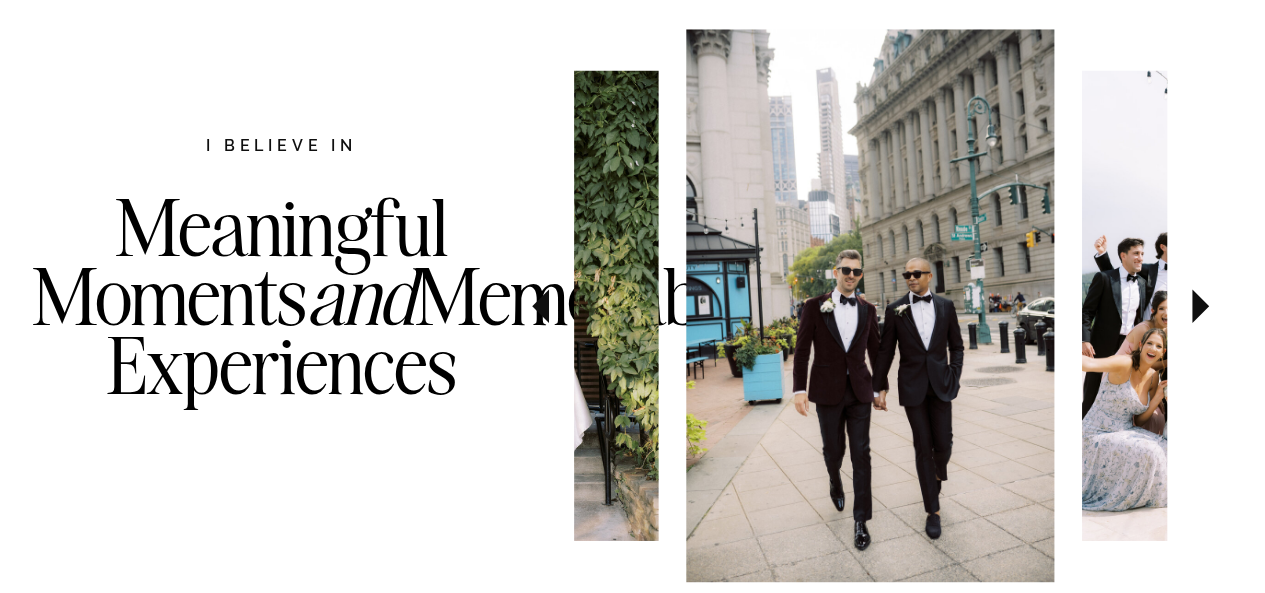 click 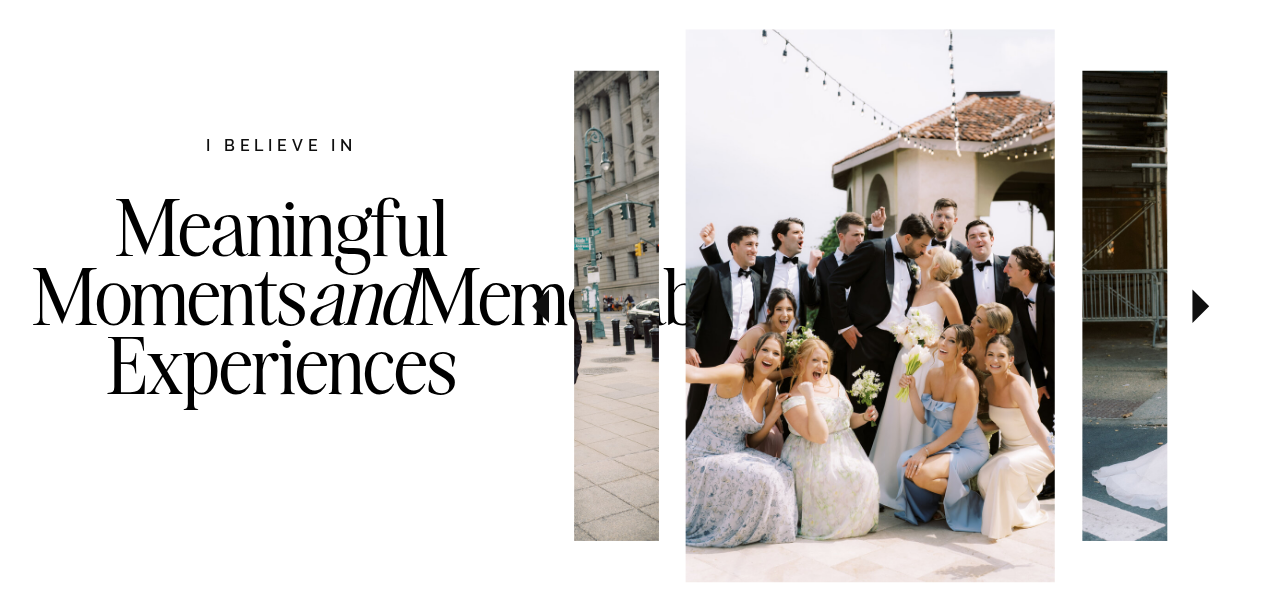 click 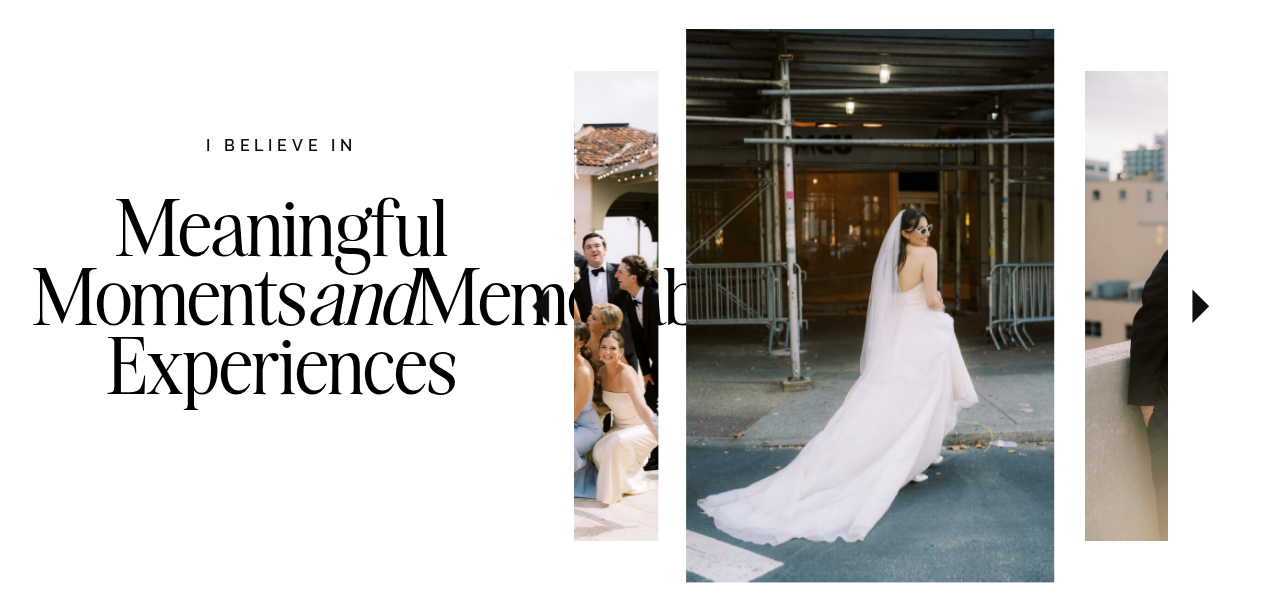 click 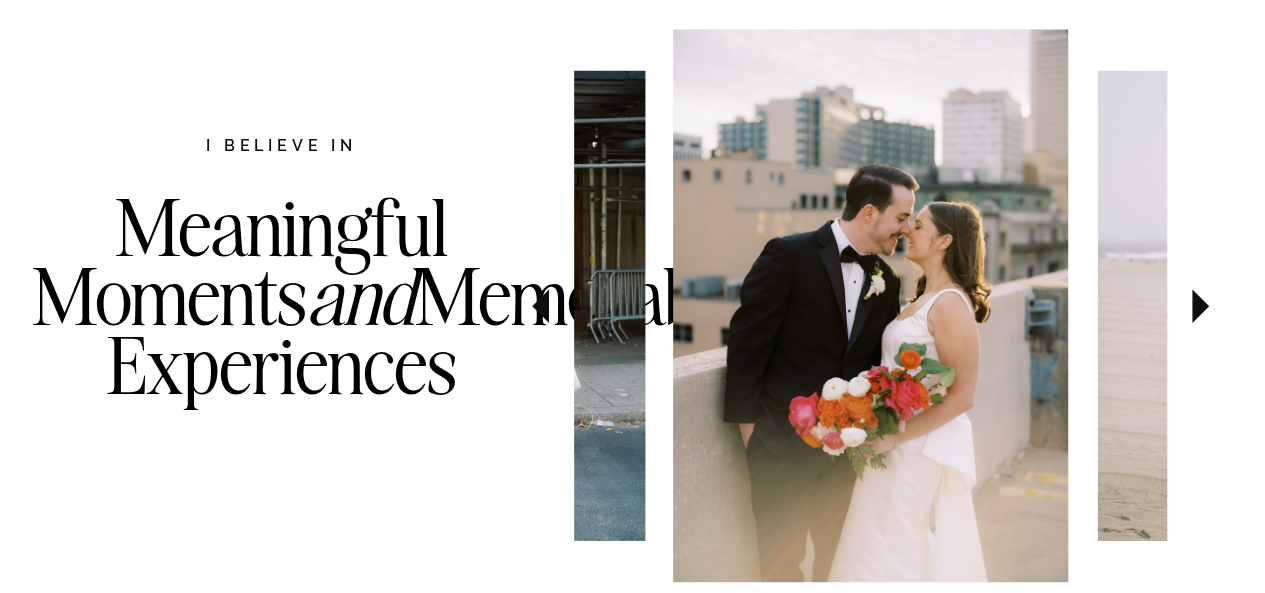 click 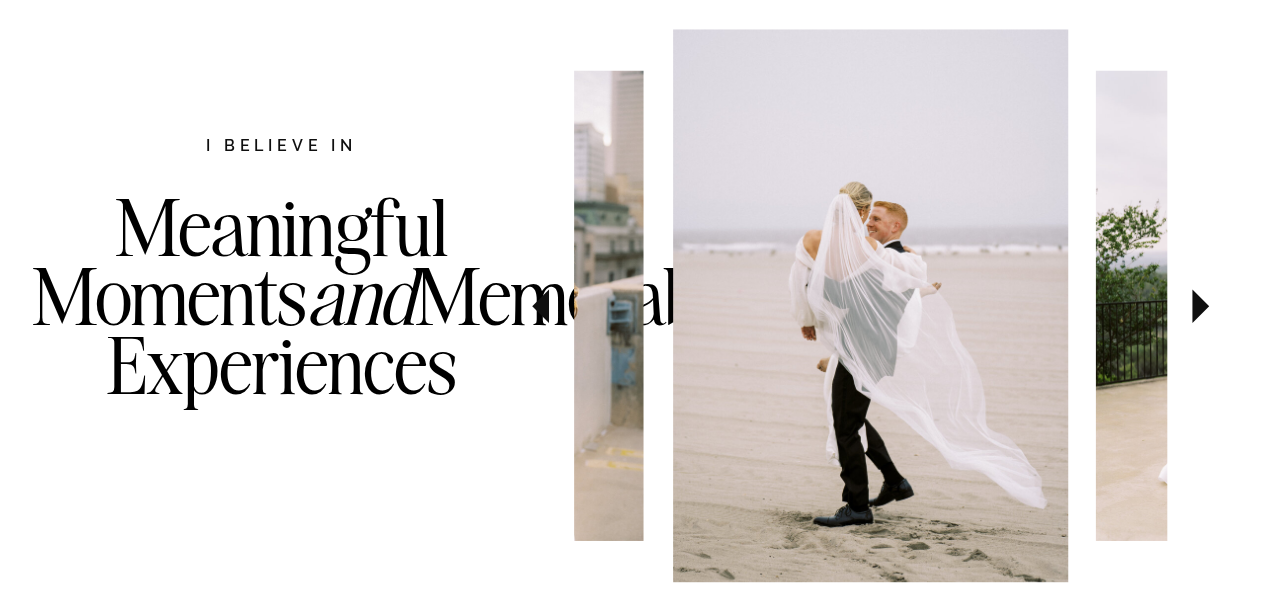 click 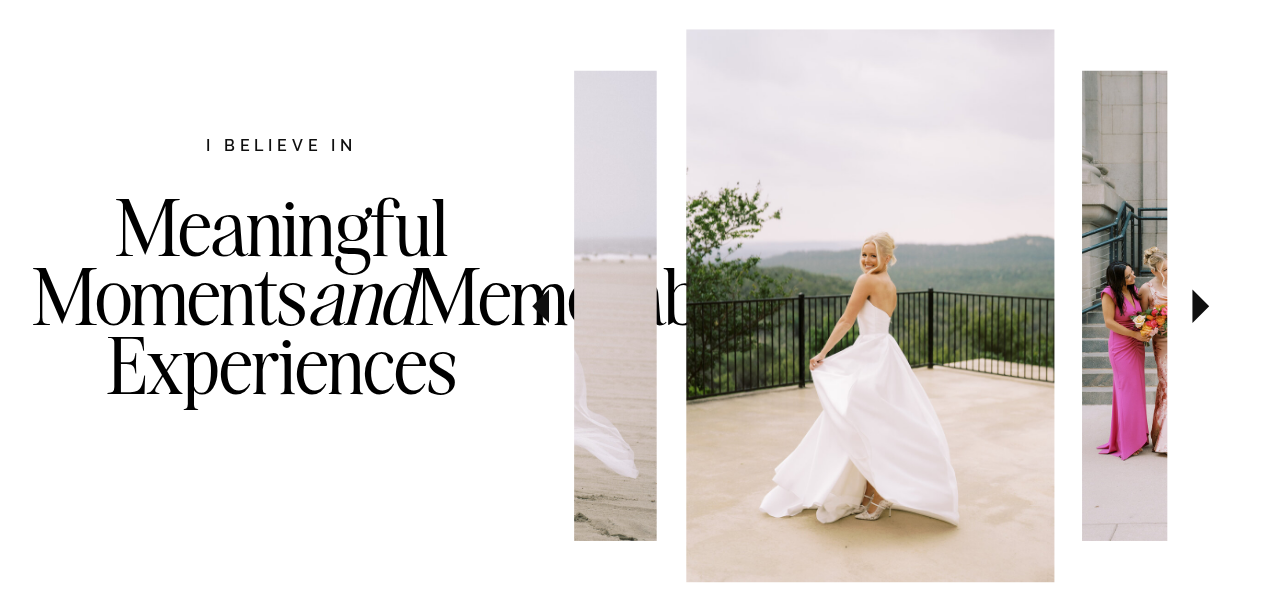 click 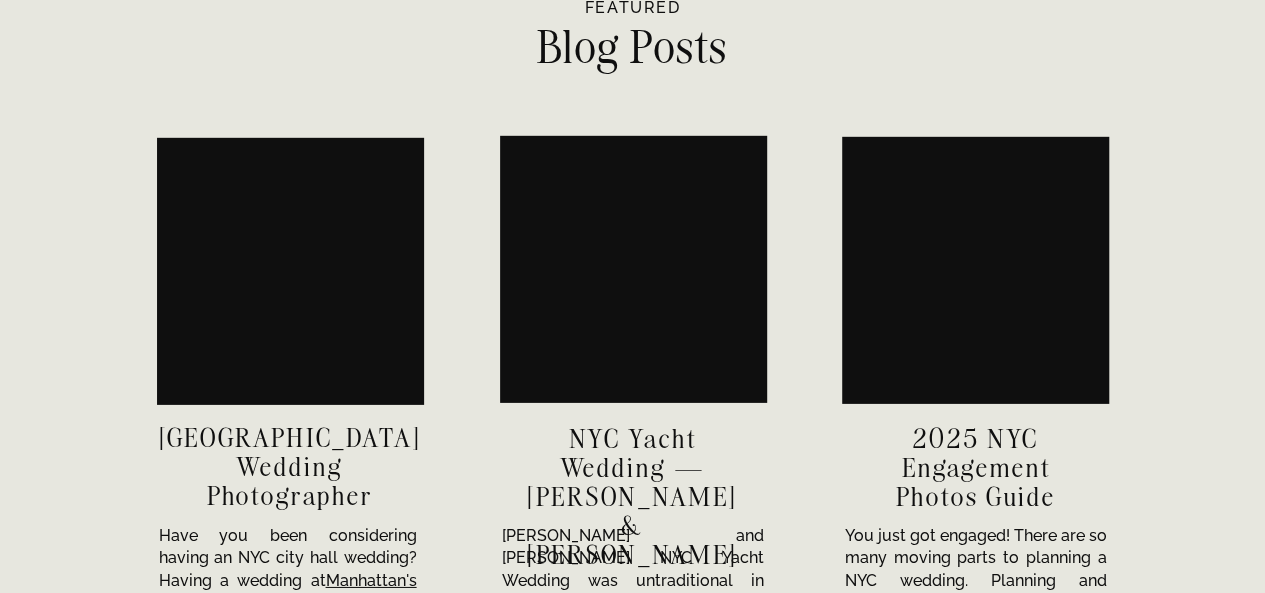 scroll, scrollTop: 6752, scrollLeft: 0, axis: vertical 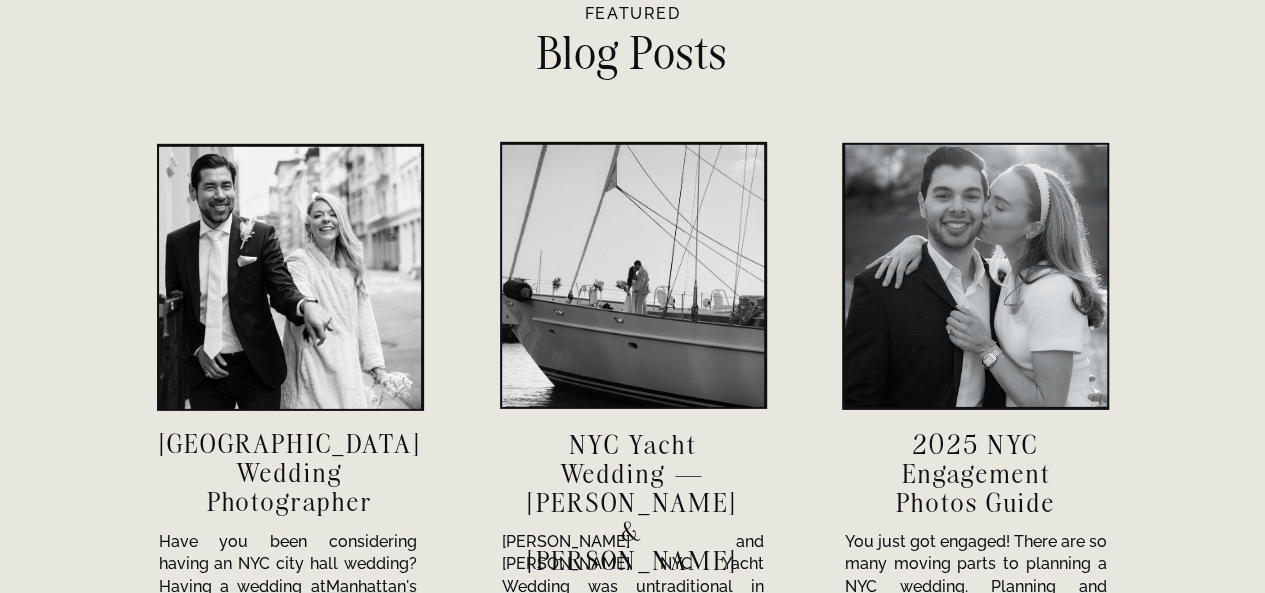 click at bounding box center (633, 276) 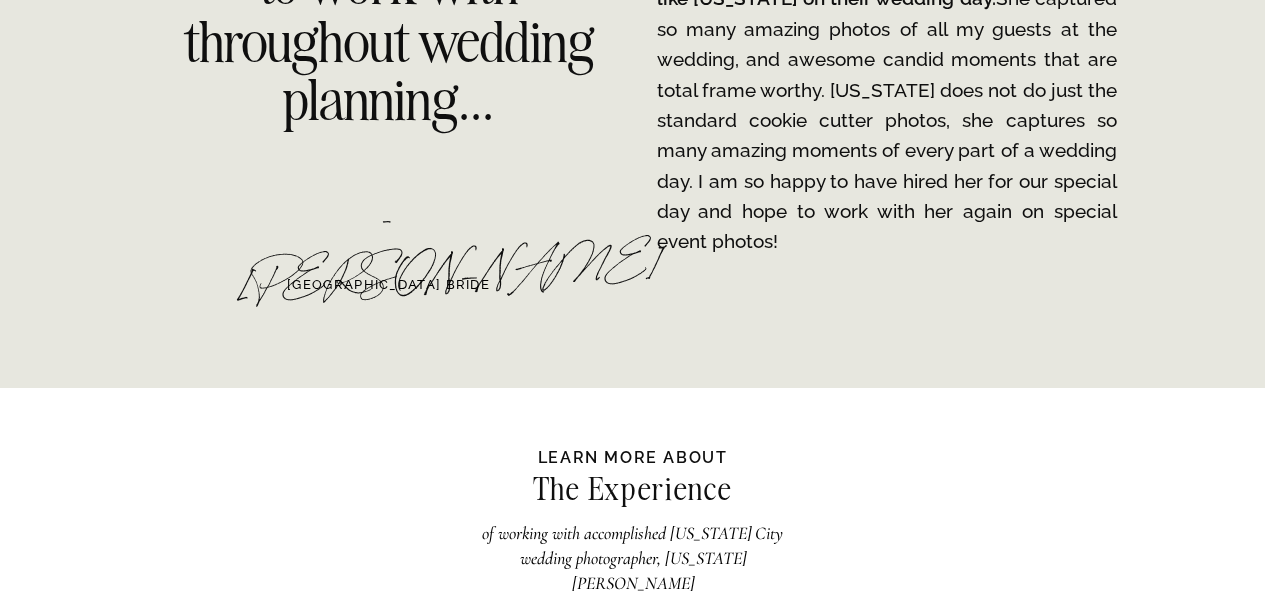 scroll, scrollTop: 3381, scrollLeft: 0, axis: vertical 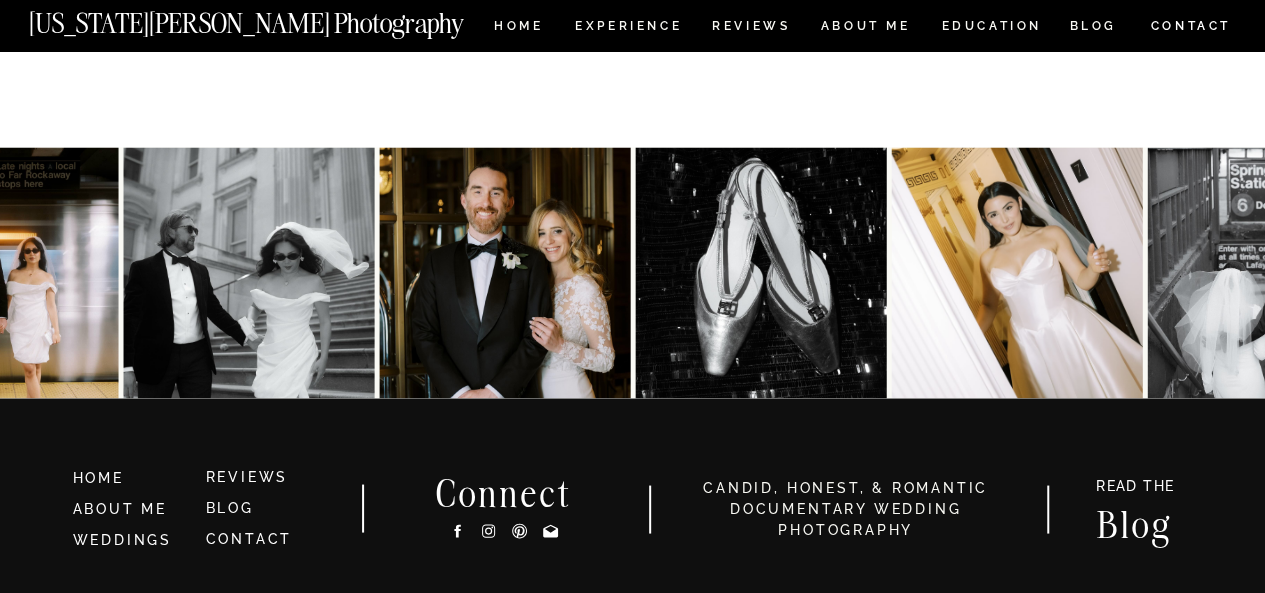 click at bounding box center [1272, 272] 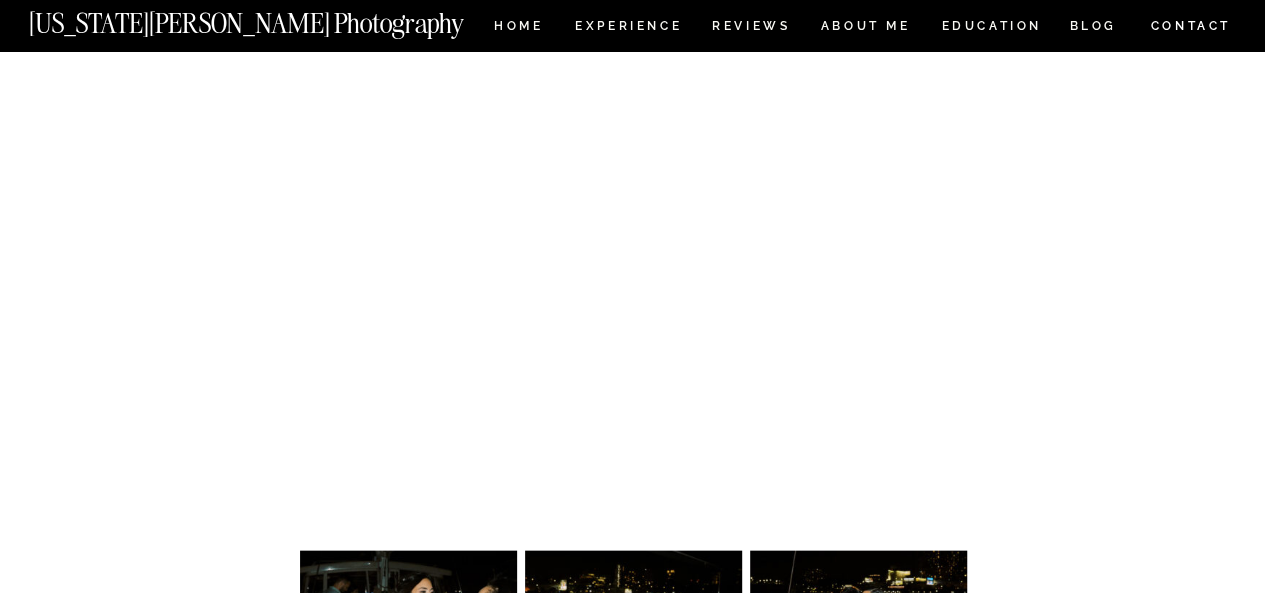 scroll, scrollTop: 13226, scrollLeft: 0, axis: vertical 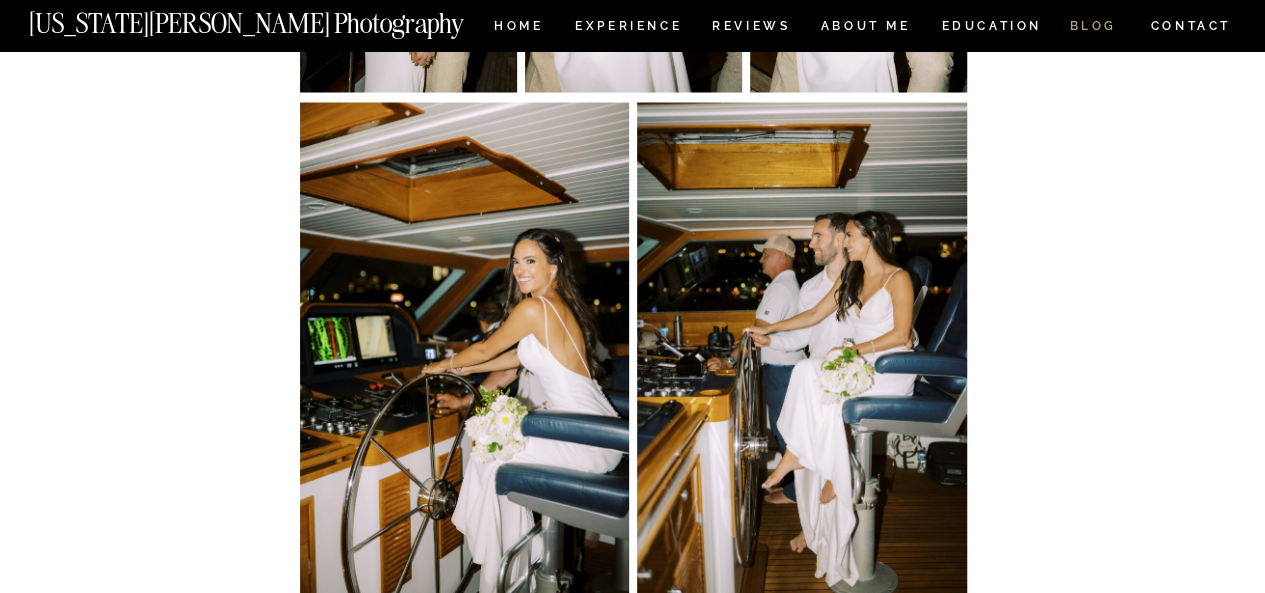 click on "BLOG" at bounding box center (1093, 28) 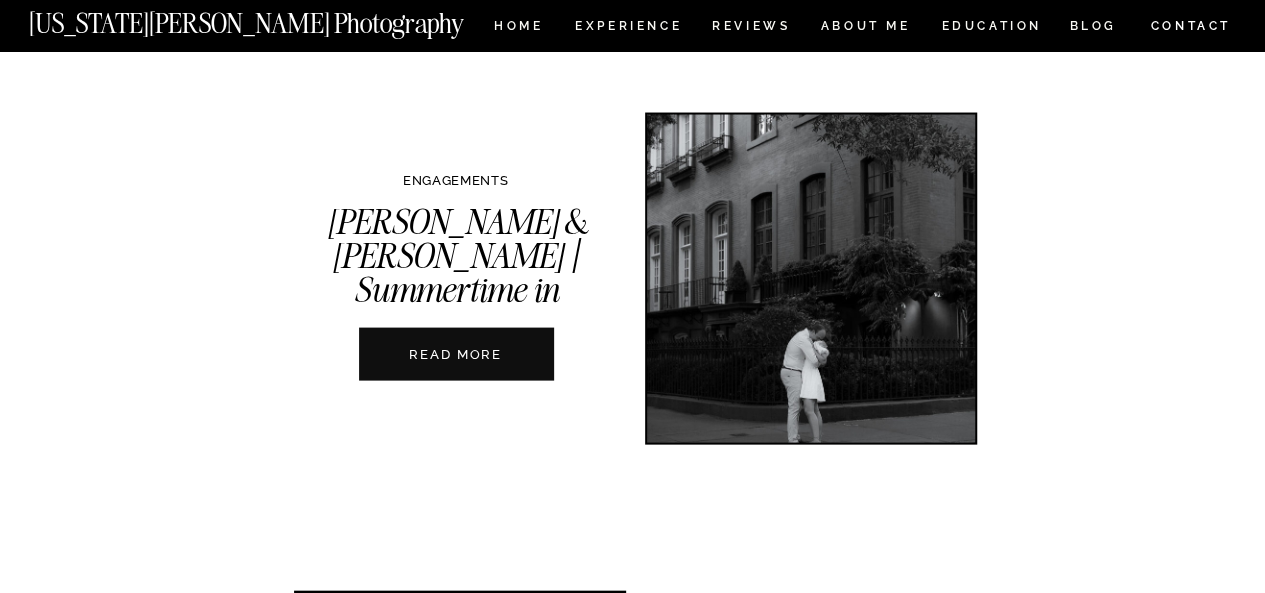 scroll, scrollTop: 5717, scrollLeft: 0, axis: vertical 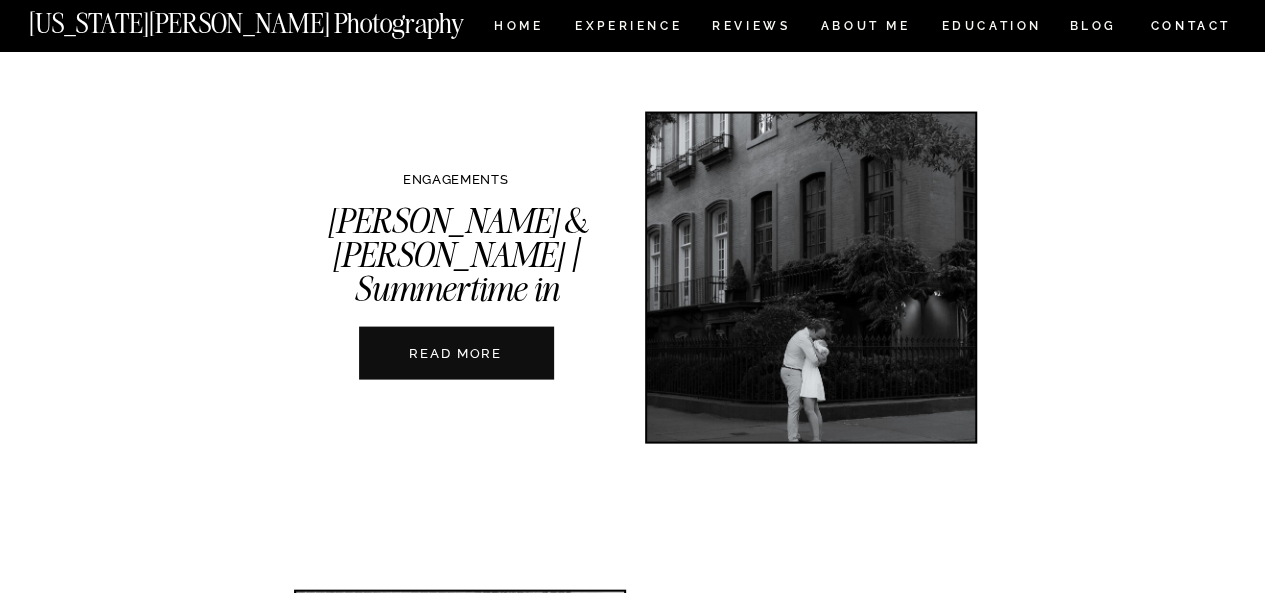 click at bounding box center [811, 278] 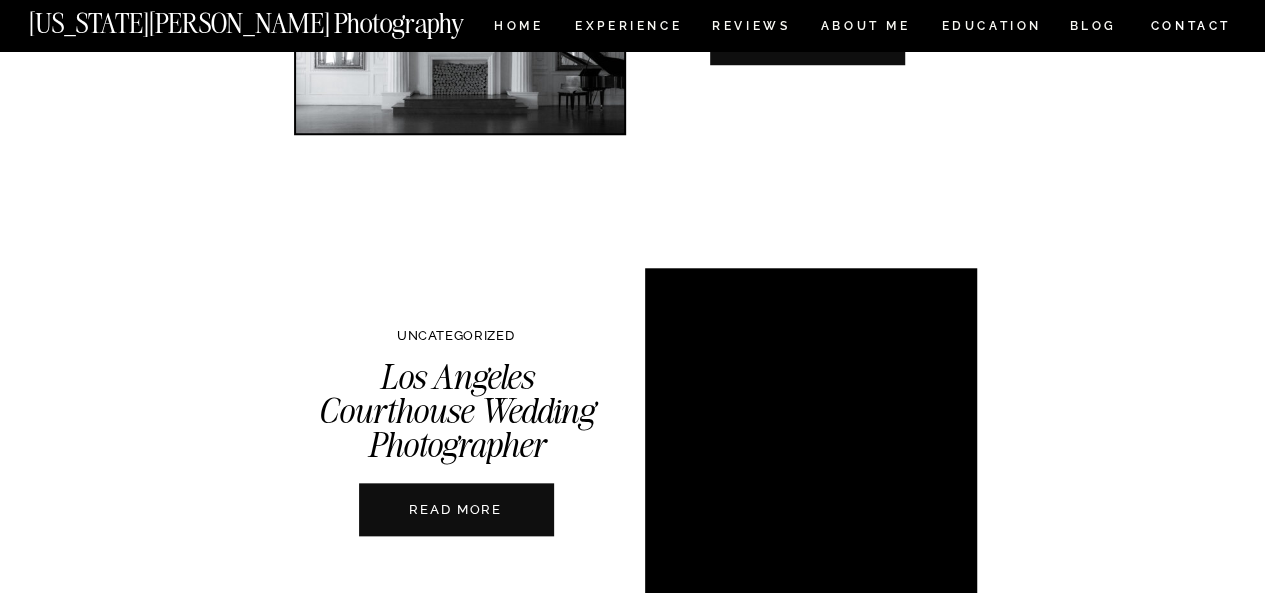 scroll, scrollTop: 4501, scrollLeft: 0, axis: vertical 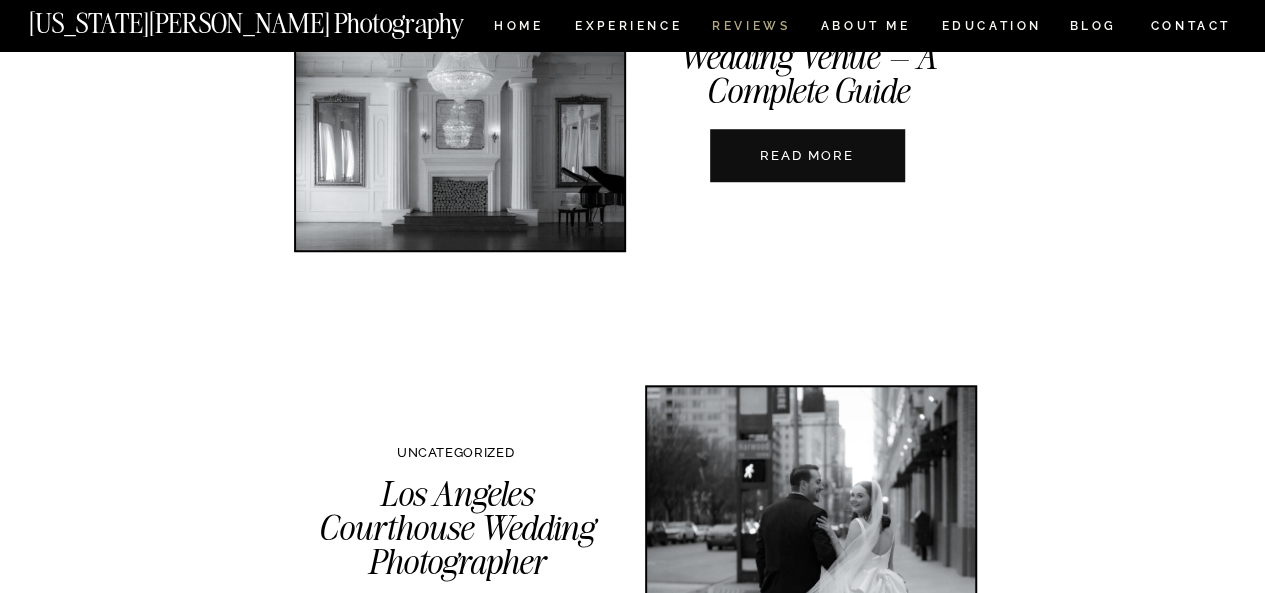 click on "REVIEWS" at bounding box center (749, 28) 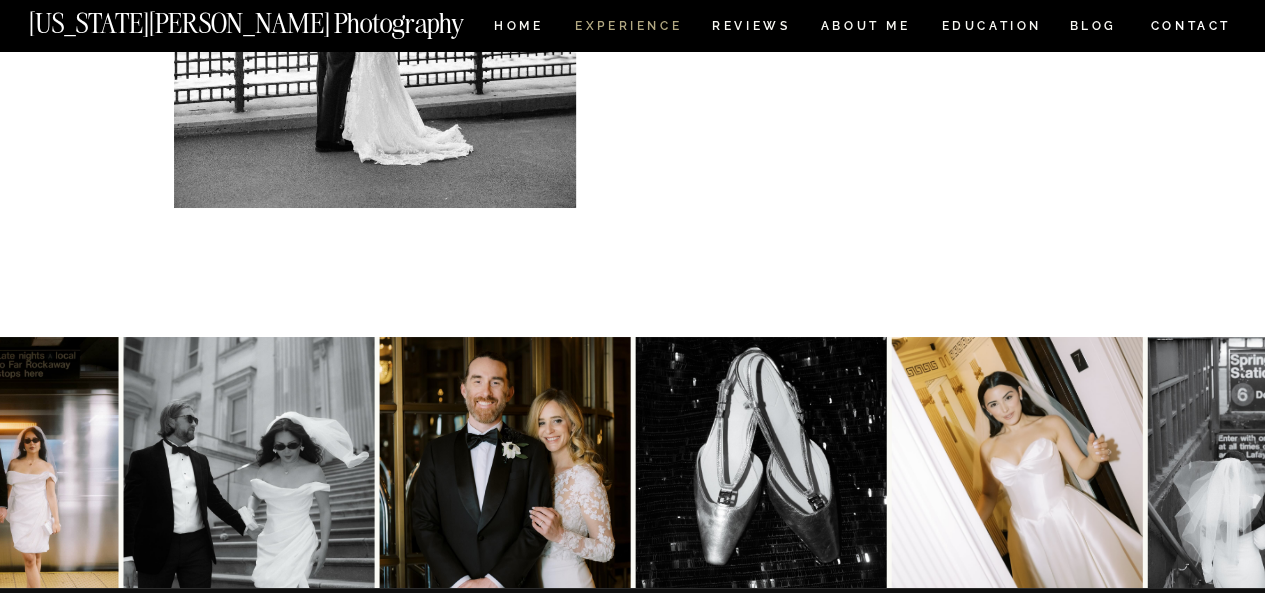 scroll, scrollTop: 7436, scrollLeft: 0, axis: vertical 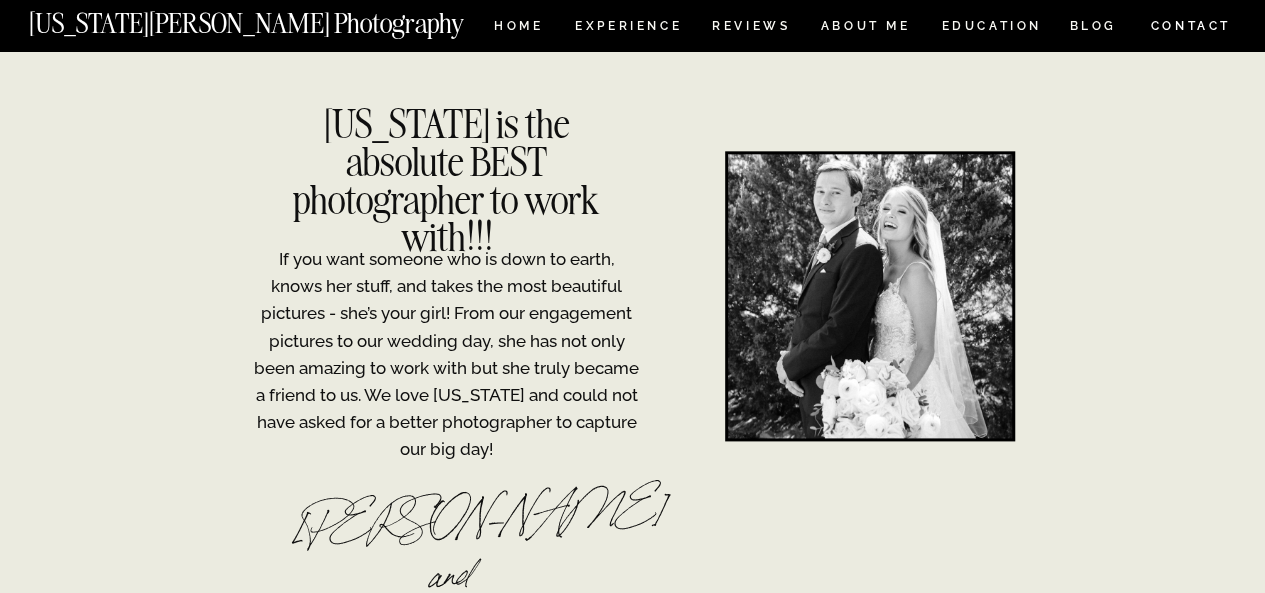 click at bounding box center (870, 296) 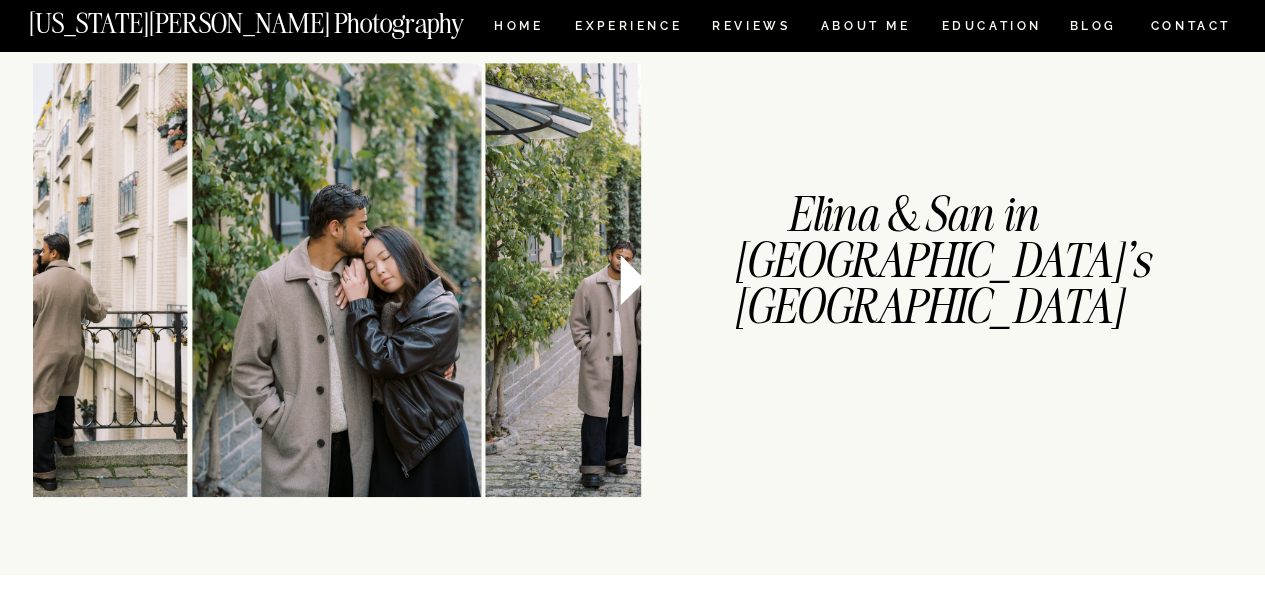 scroll, scrollTop: 507, scrollLeft: 0, axis: vertical 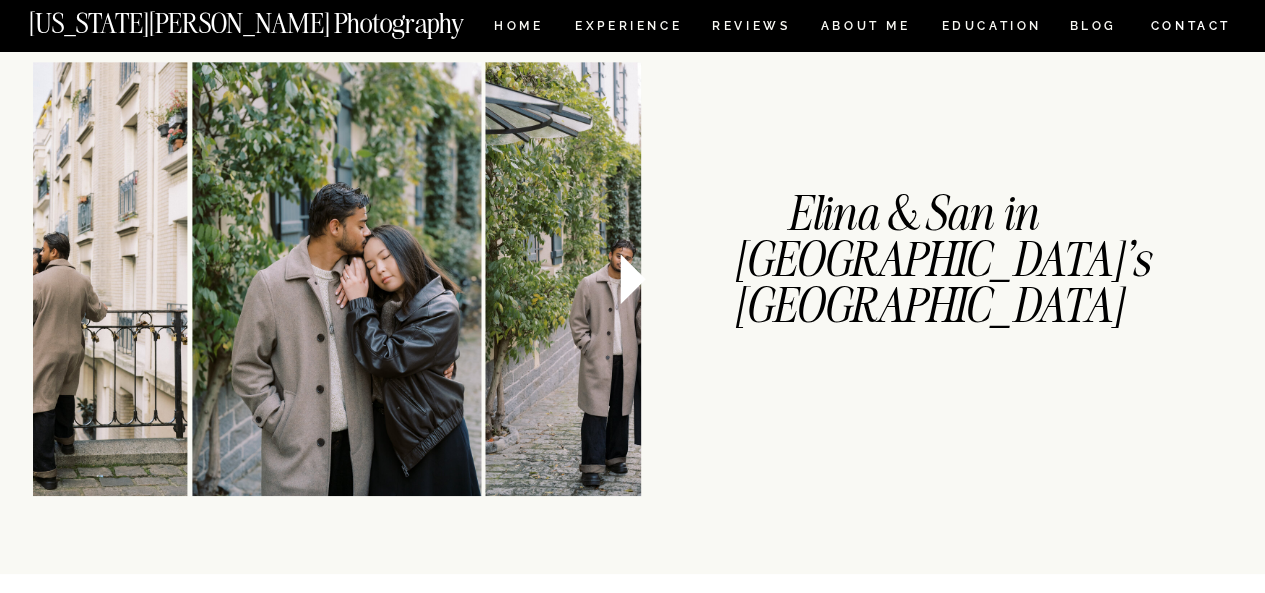 click 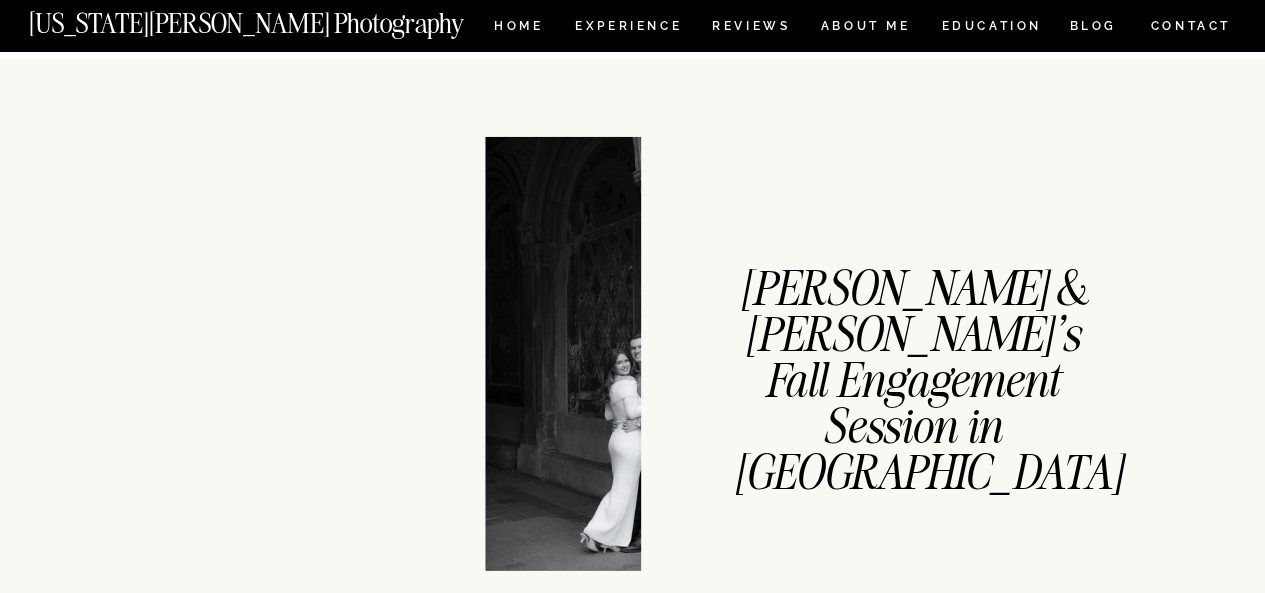 scroll, scrollTop: 2791, scrollLeft: 0, axis: vertical 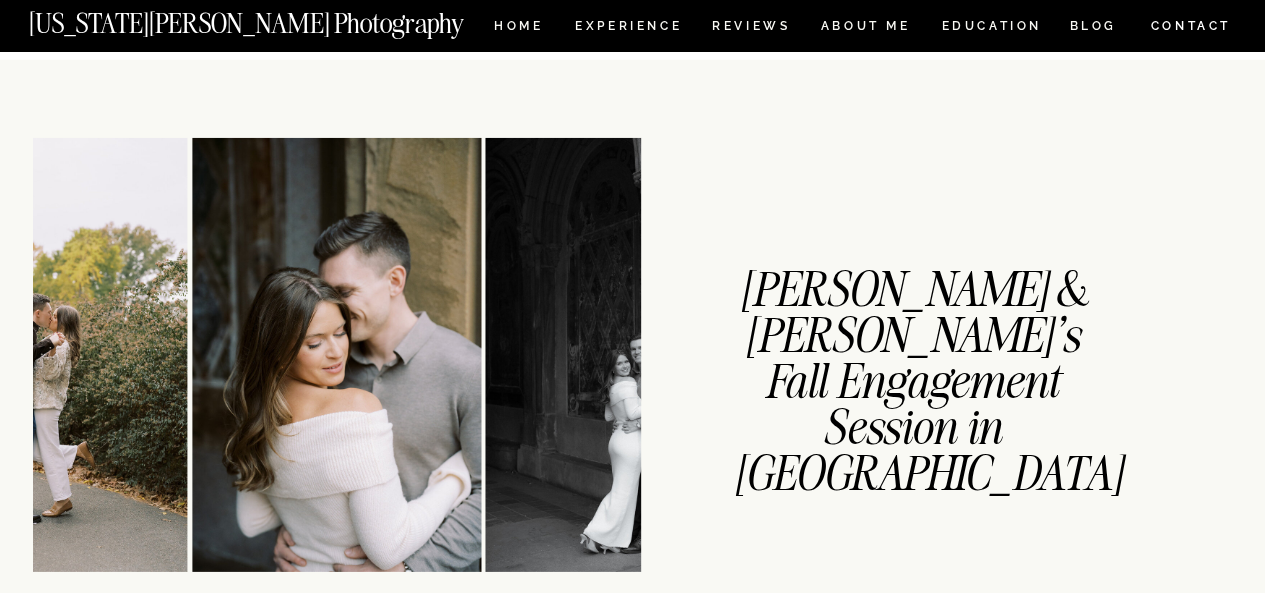 click at bounding box center [336, 355] 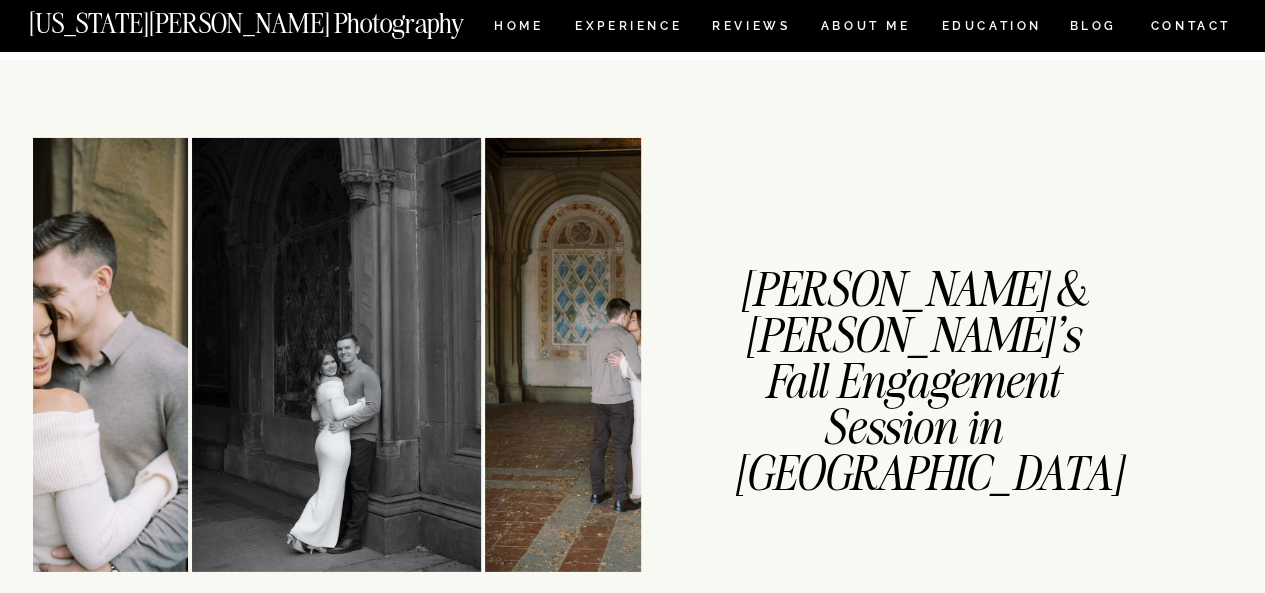 click at bounding box center (336, 355) 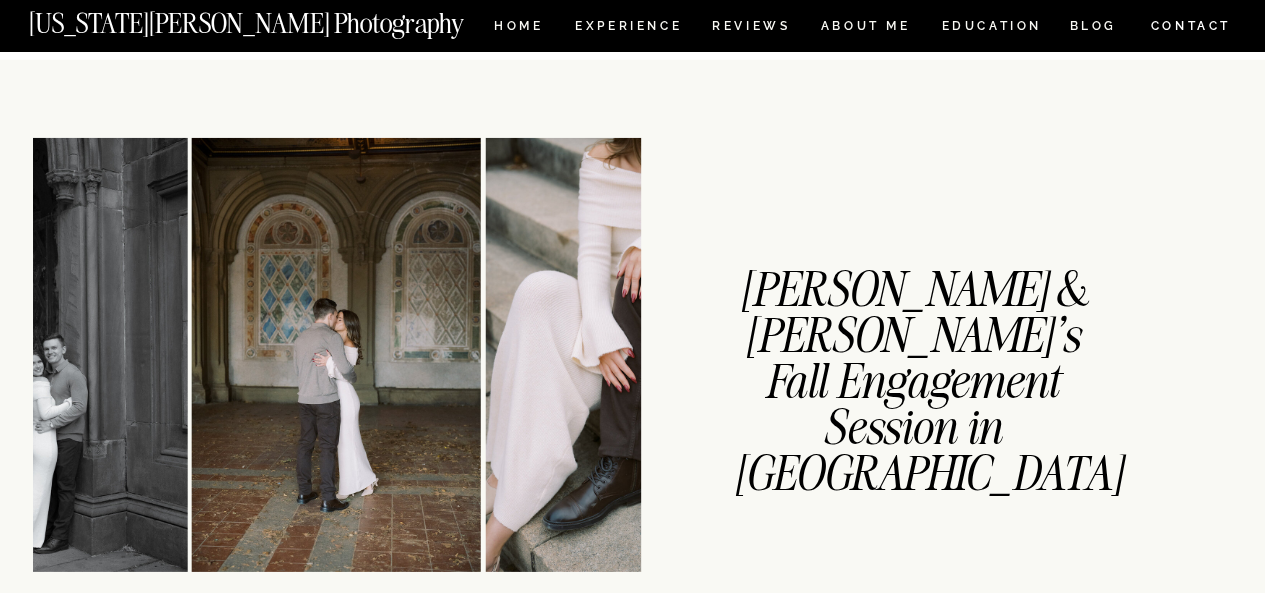 click at bounding box center (336, 355) 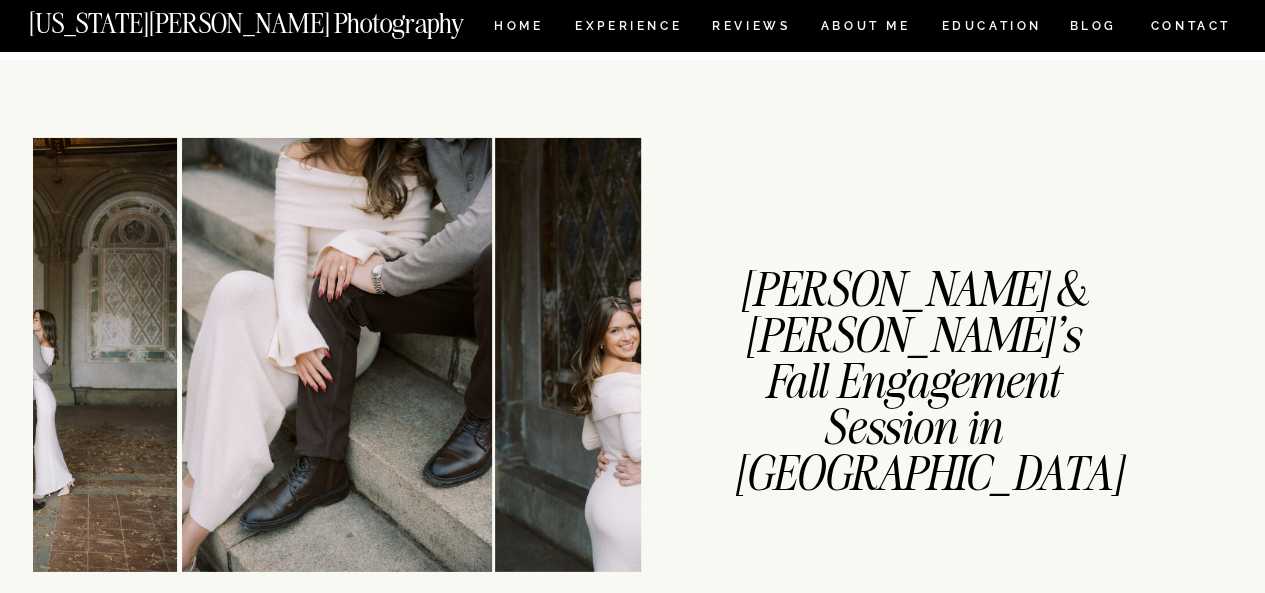 click at bounding box center [337, 355] 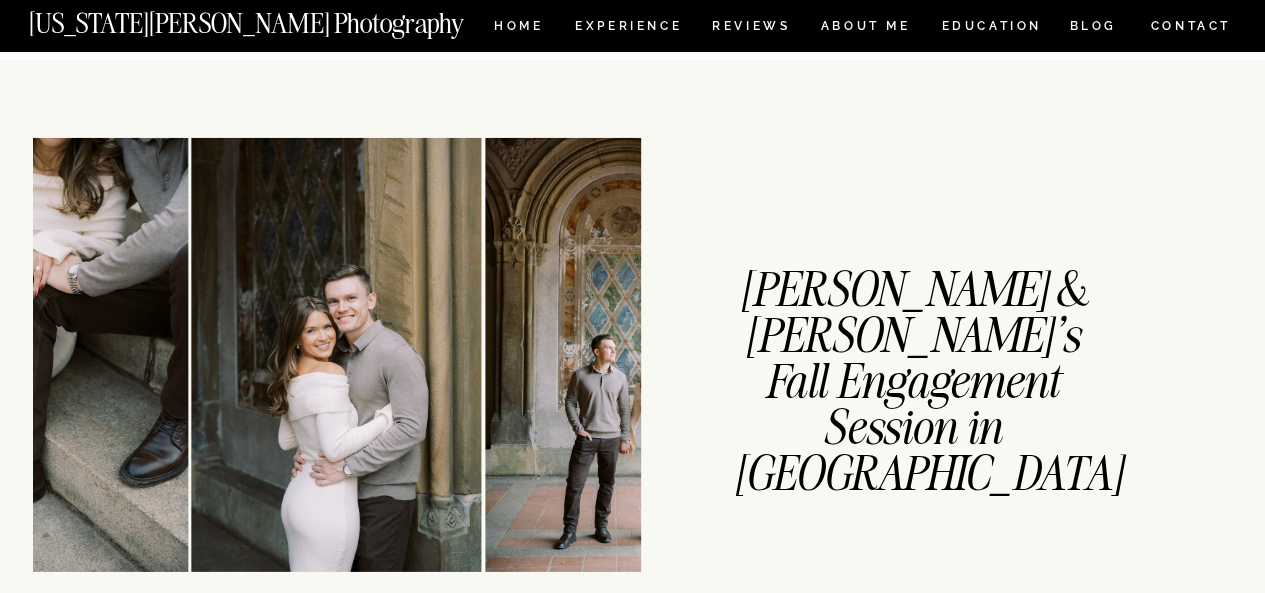 click at bounding box center (336, 355) 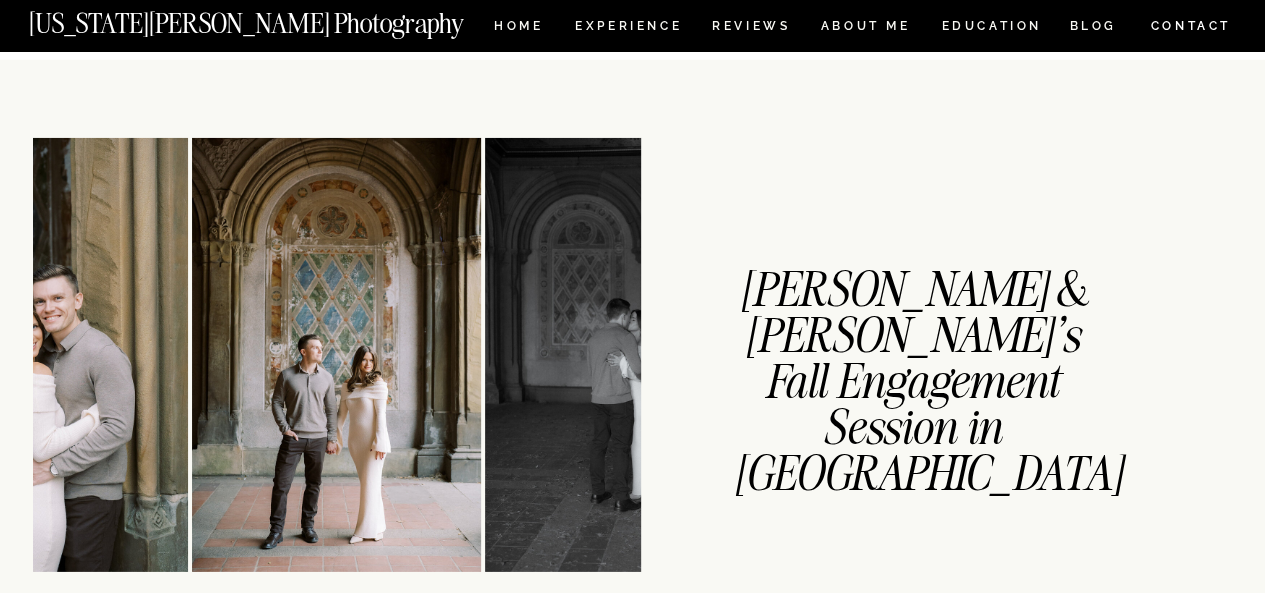 click at bounding box center (336, 355) 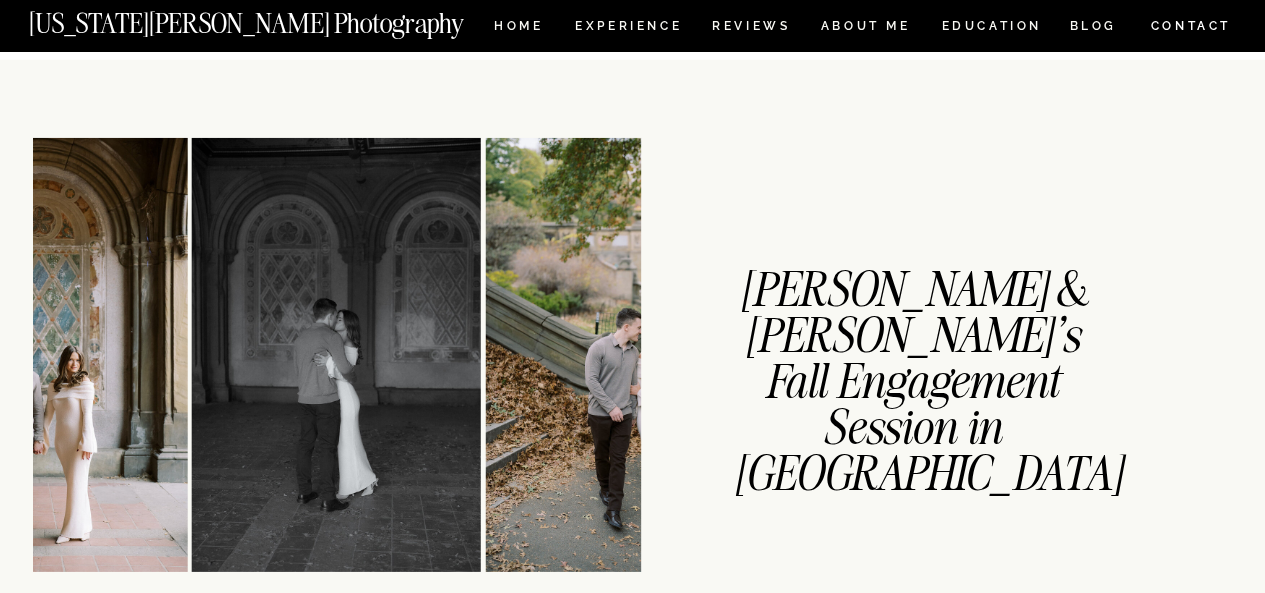 click at bounding box center (336, 355) 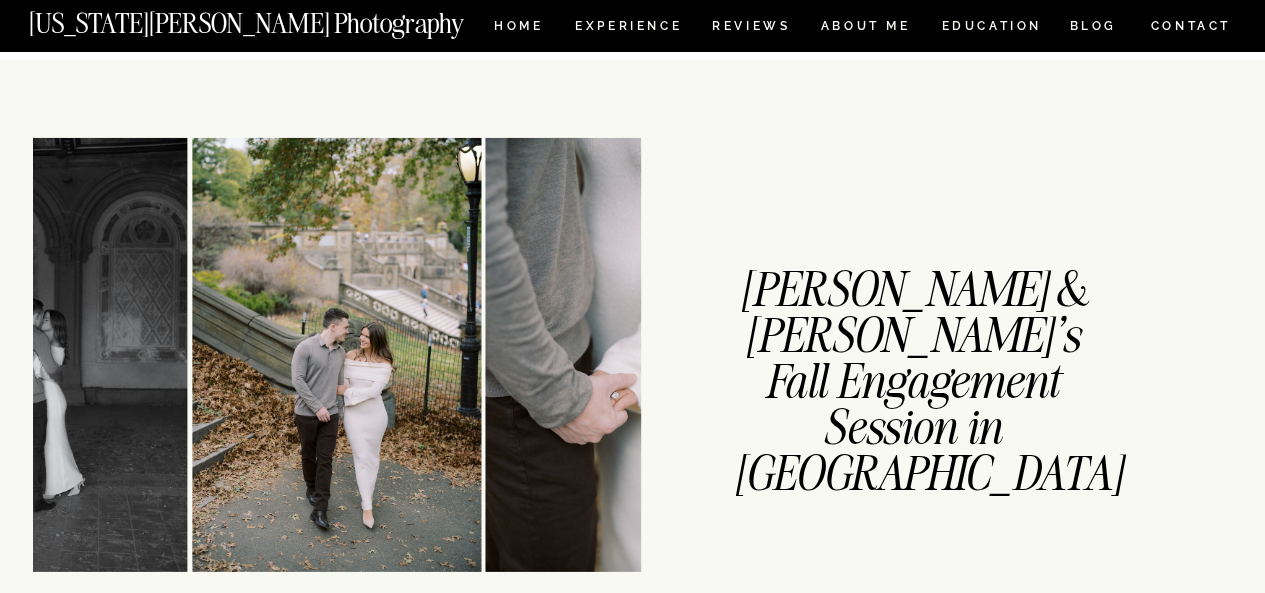 click at bounding box center [336, 355] 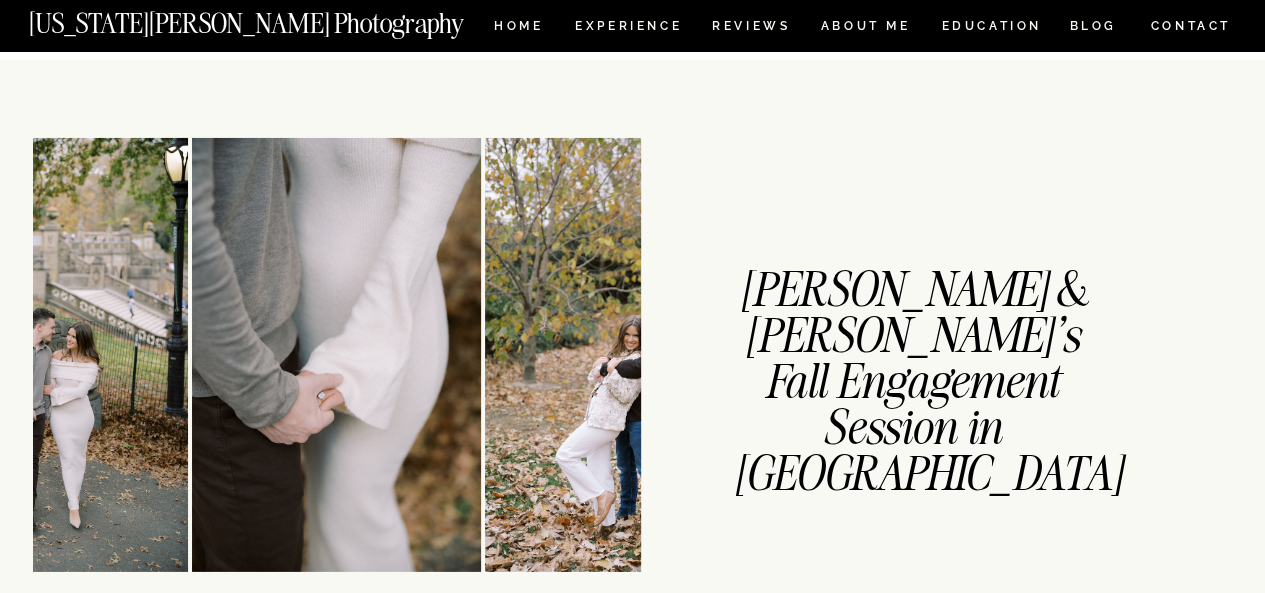 click at bounding box center (336, 355) 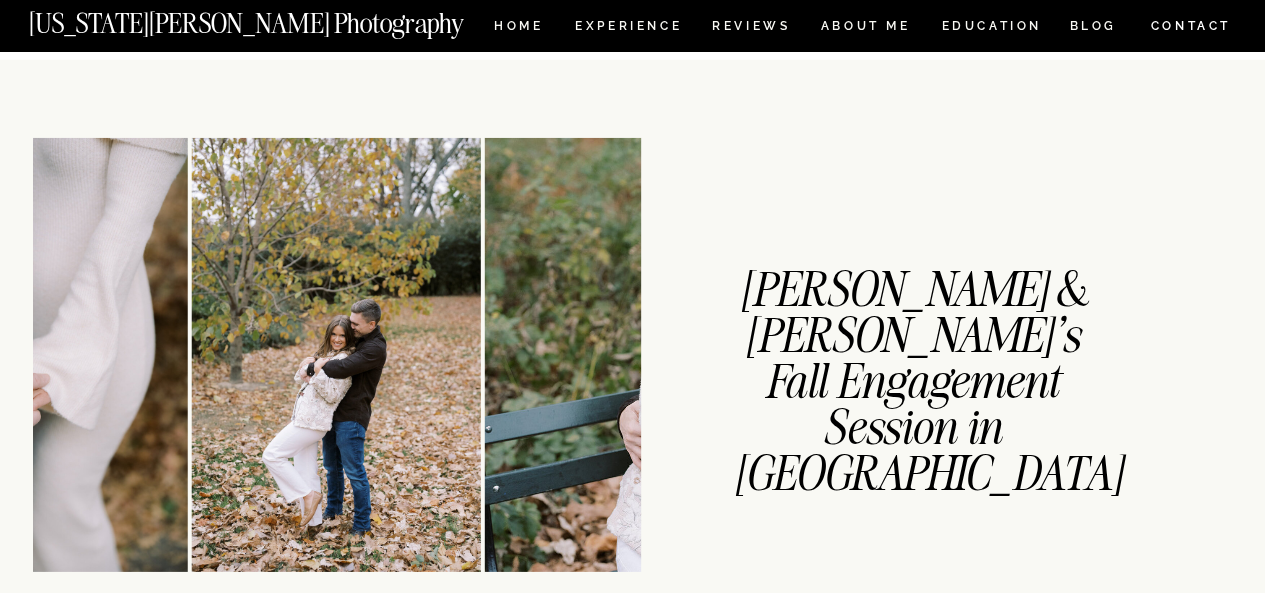 click at bounding box center [336, 355] 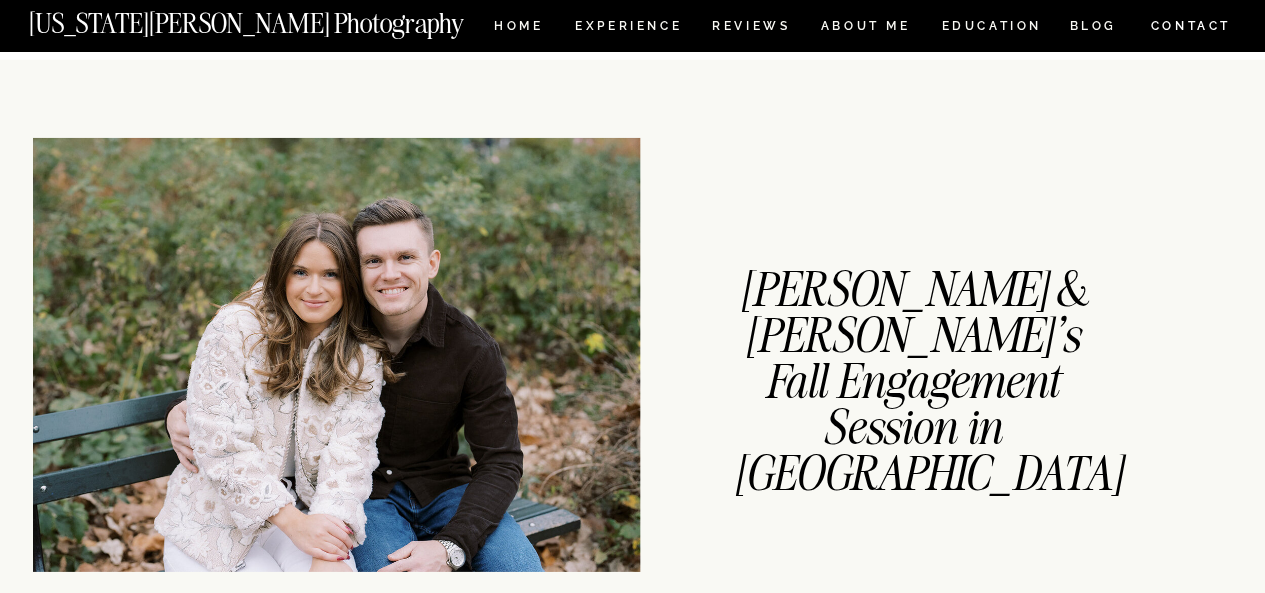 click at bounding box center (337, 355) 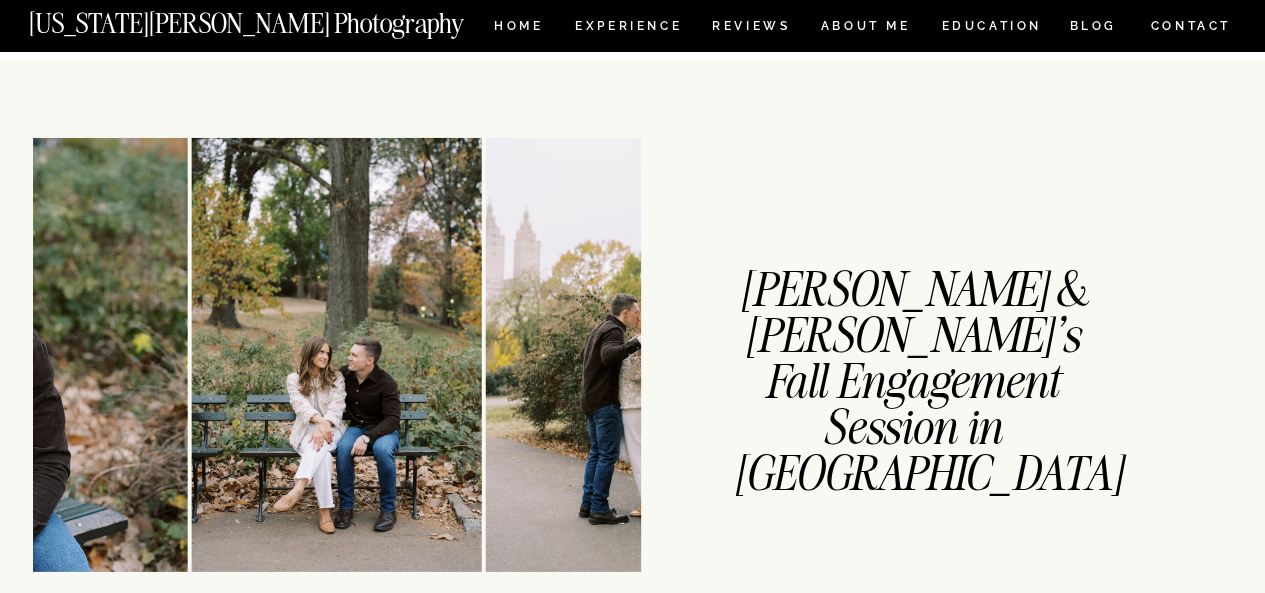 click at bounding box center [629, 355] 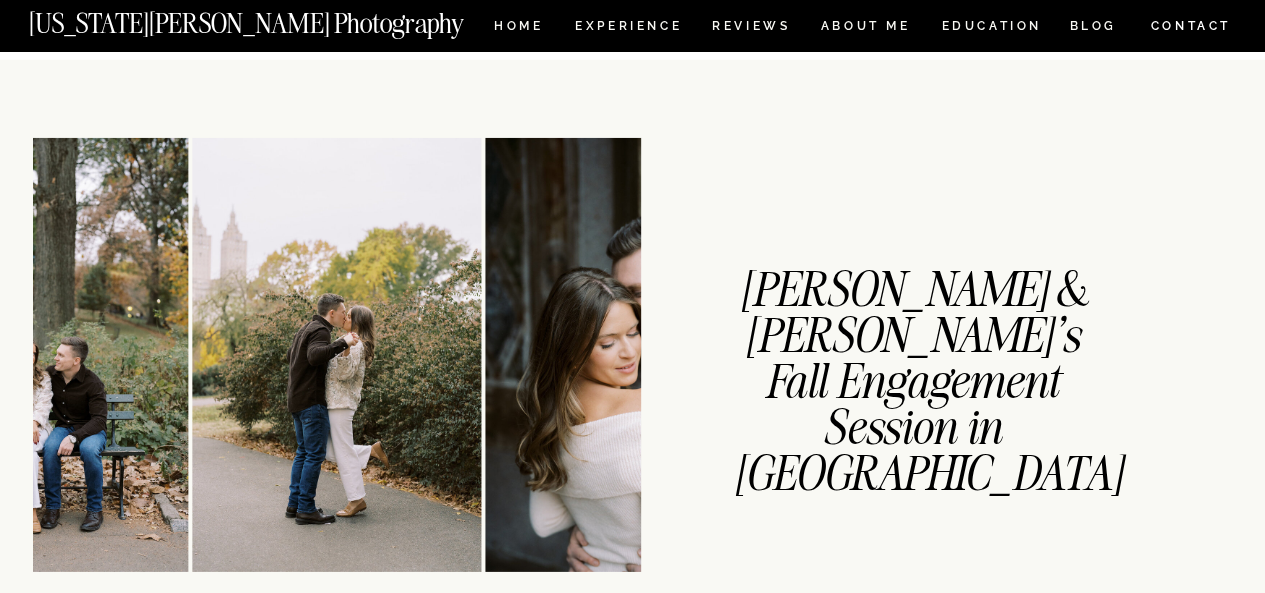 click at bounding box center [629, 355] 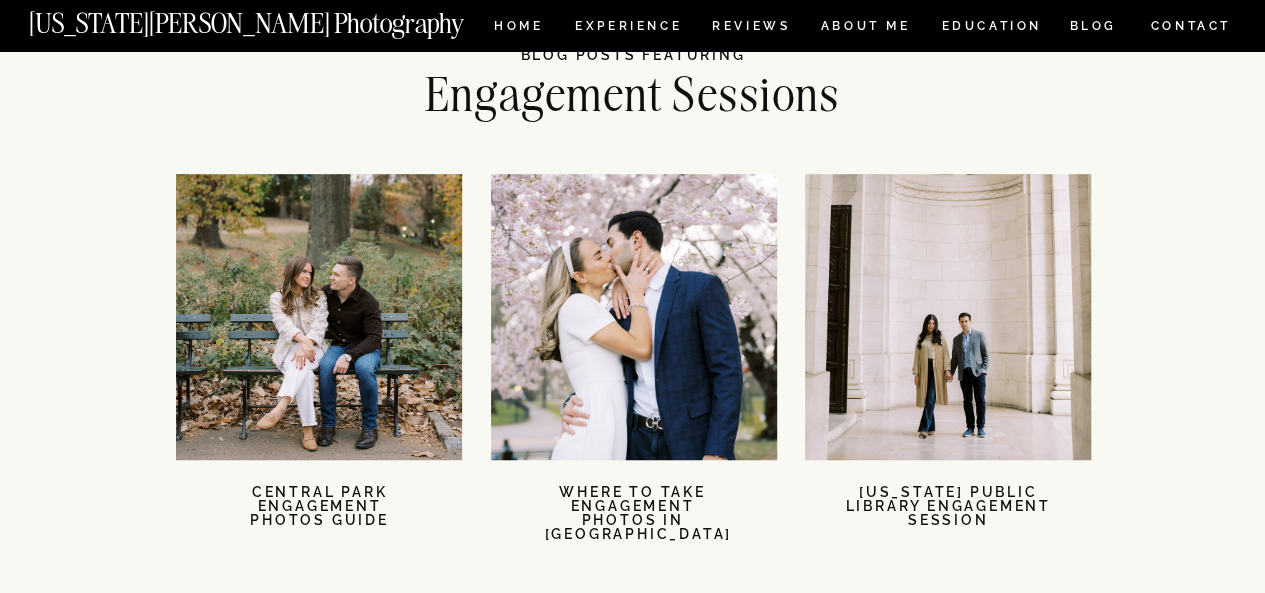 scroll, scrollTop: 4315, scrollLeft: 0, axis: vertical 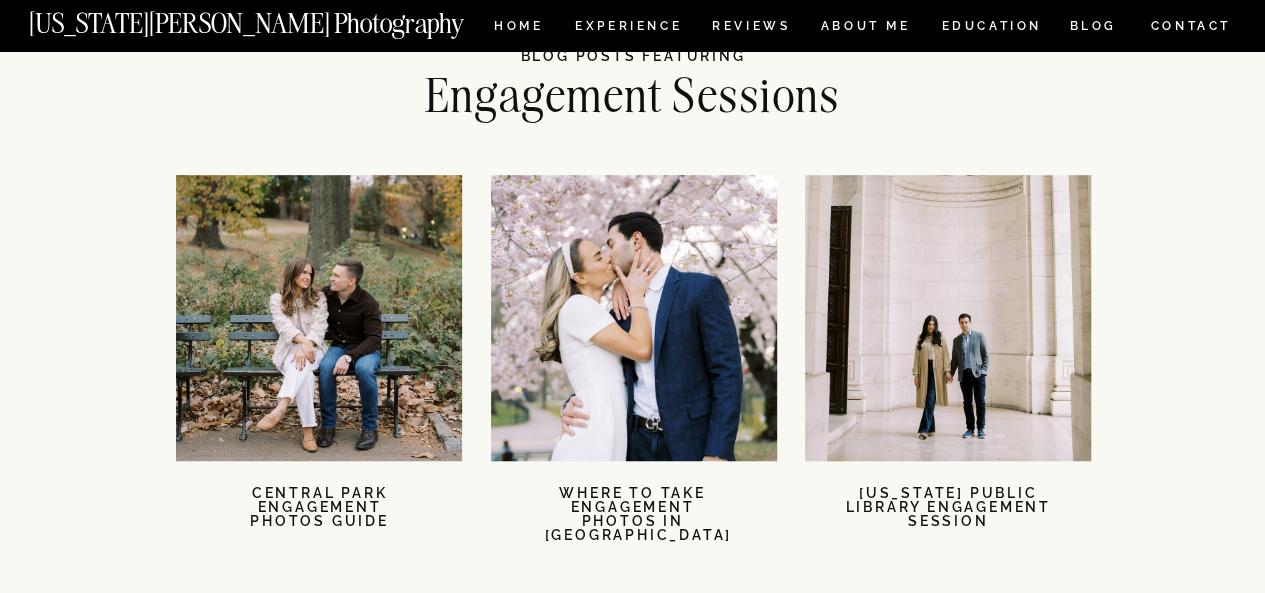 click at bounding box center (634, 318) 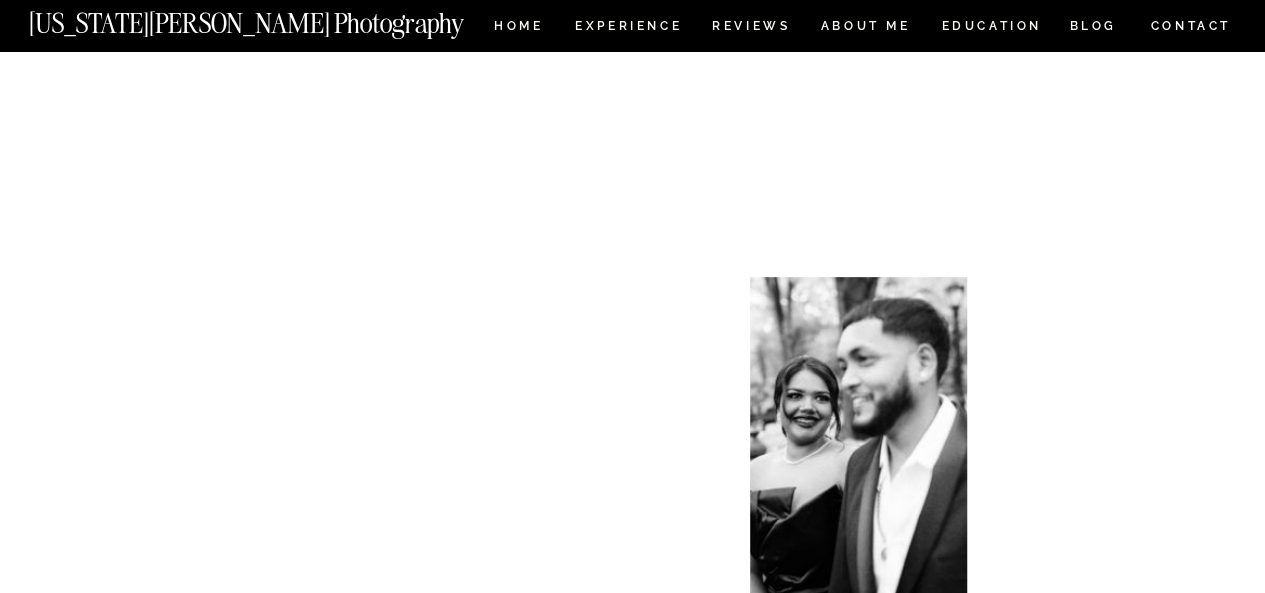 scroll, scrollTop: 23041, scrollLeft: 0, axis: vertical 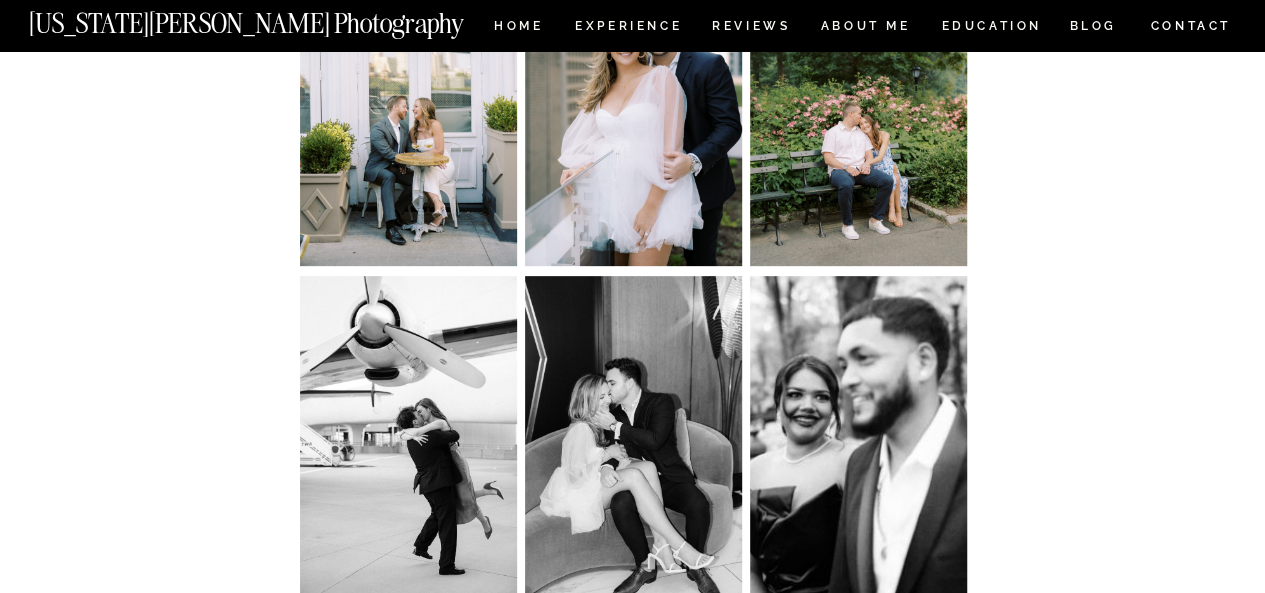 click at bounding box center [408, 773] 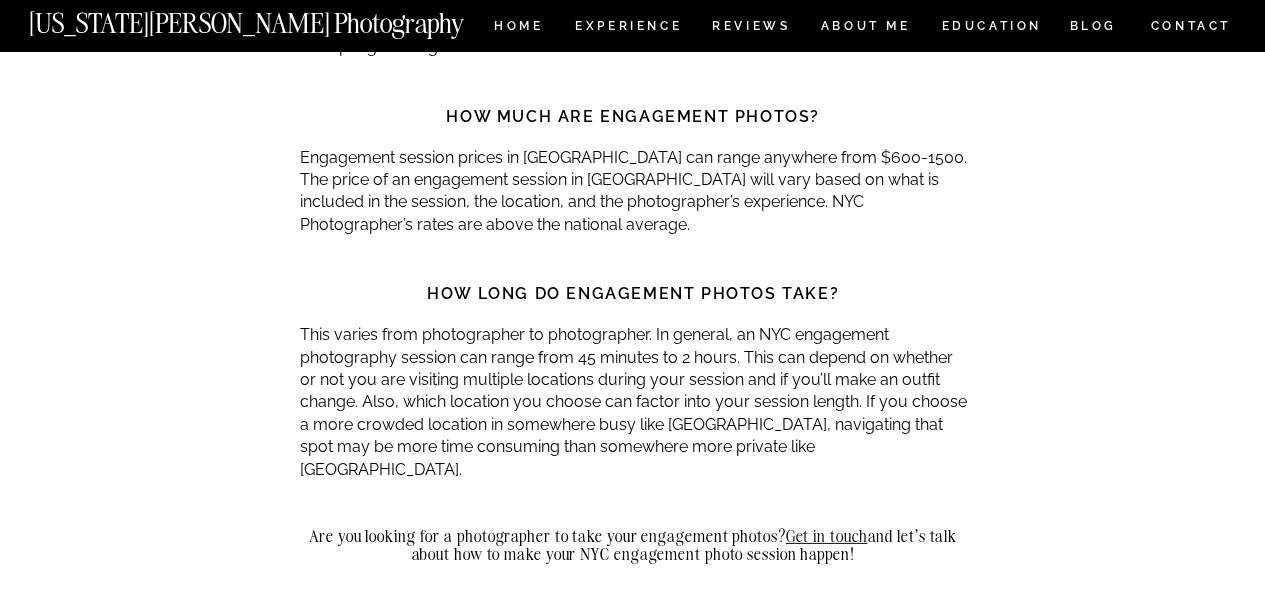 scroll, scrollTop: 21822, scrollLeft: 0, axis: vertical 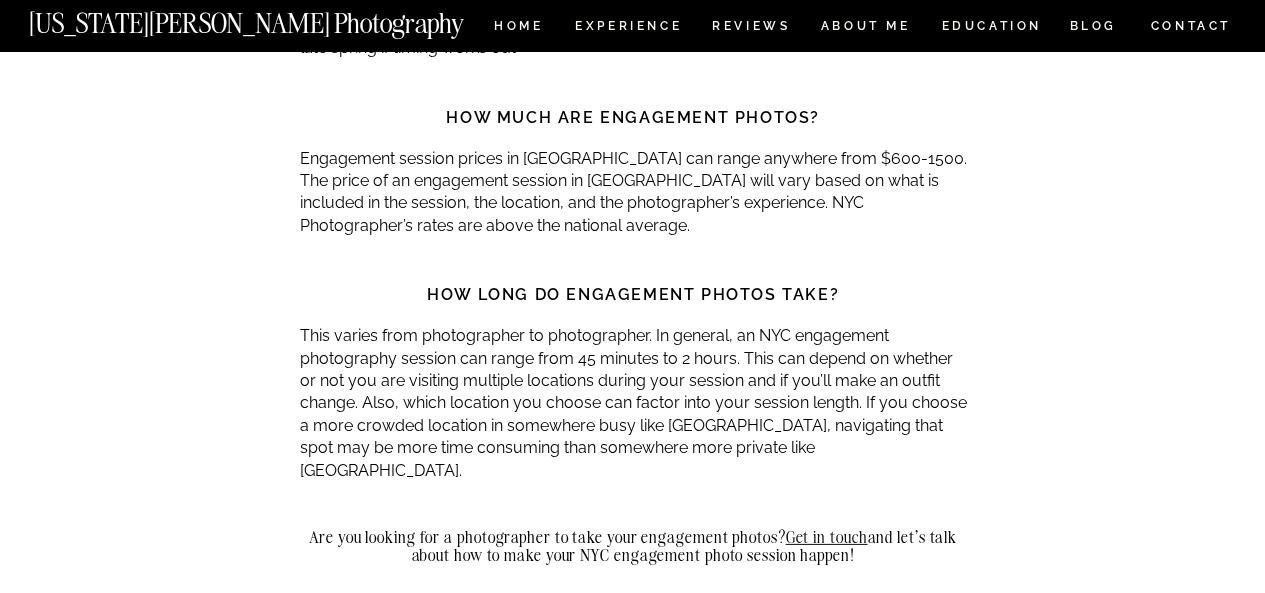 click at bounding box center (802, 902) 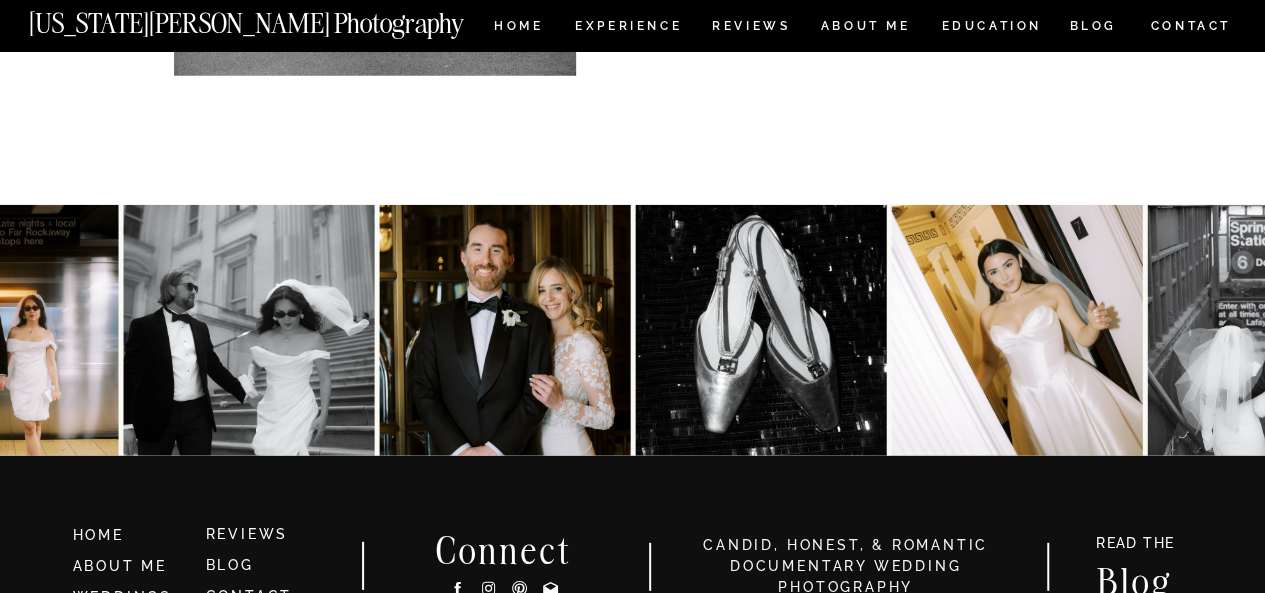 scroll, scrollTop: 25424, scrollLeft: 0, axis: vertical 